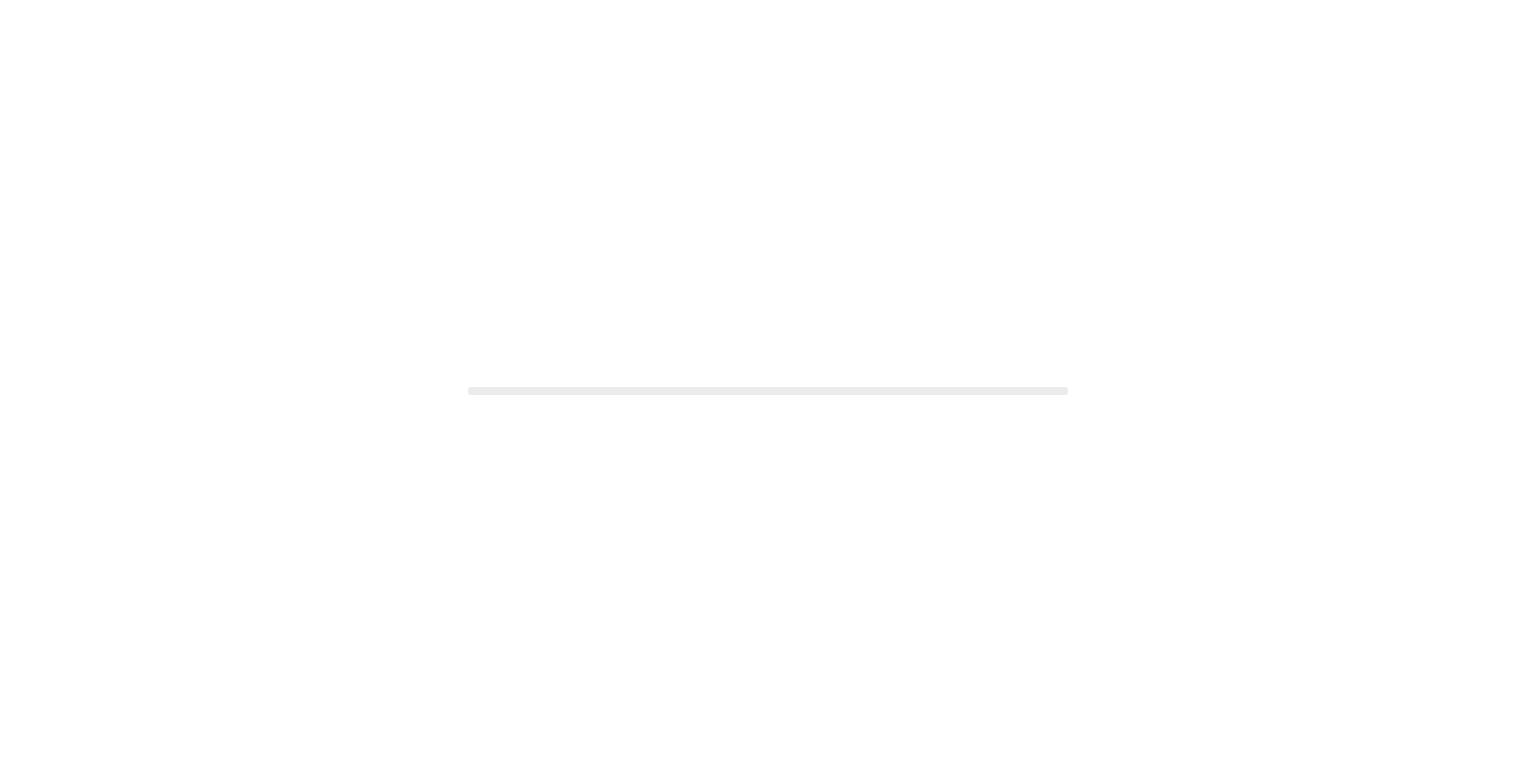scroll, scrollTop: 0, scrollLeft: 0, axis: both 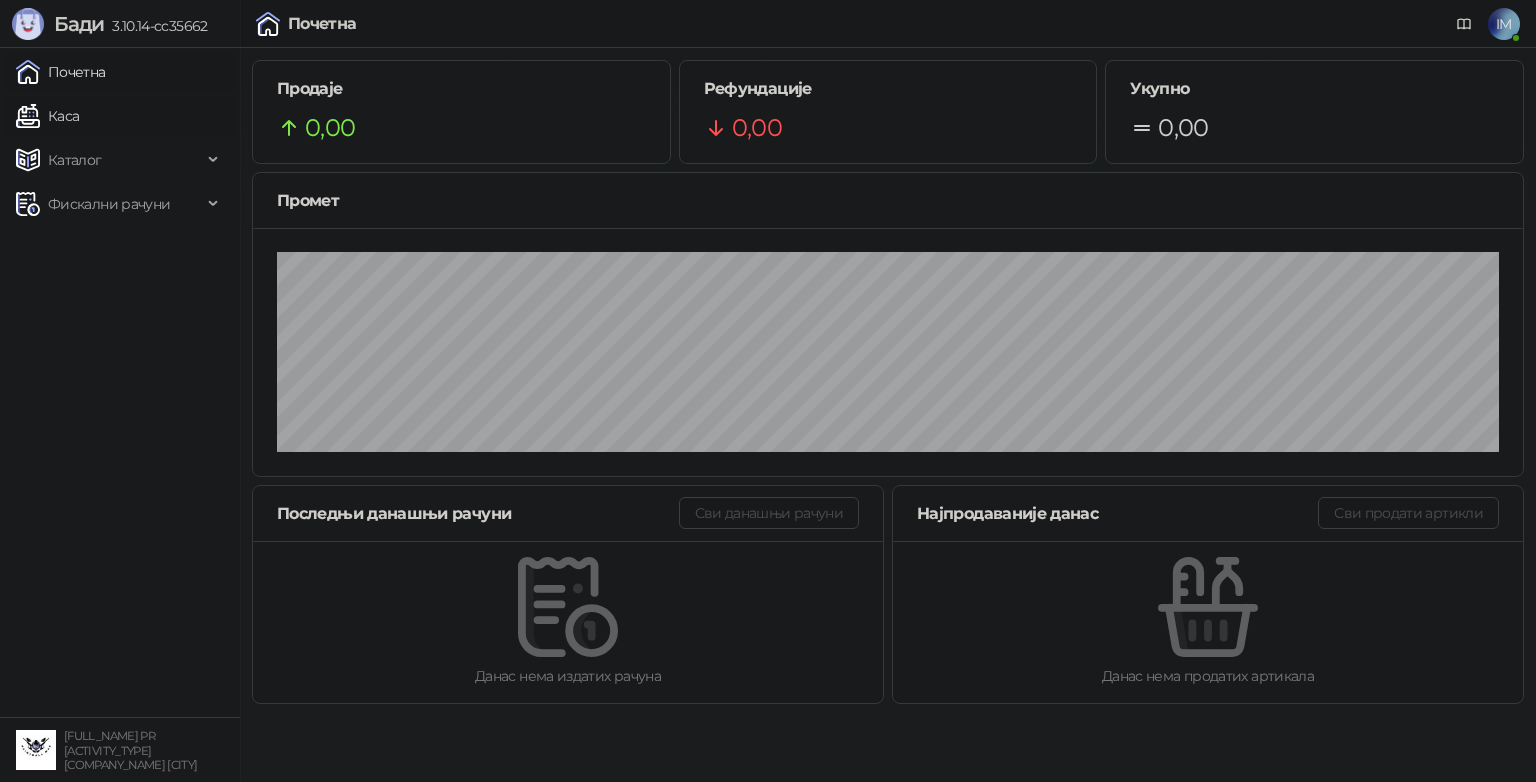 click on "Каса" at bounding box center (47, 116) 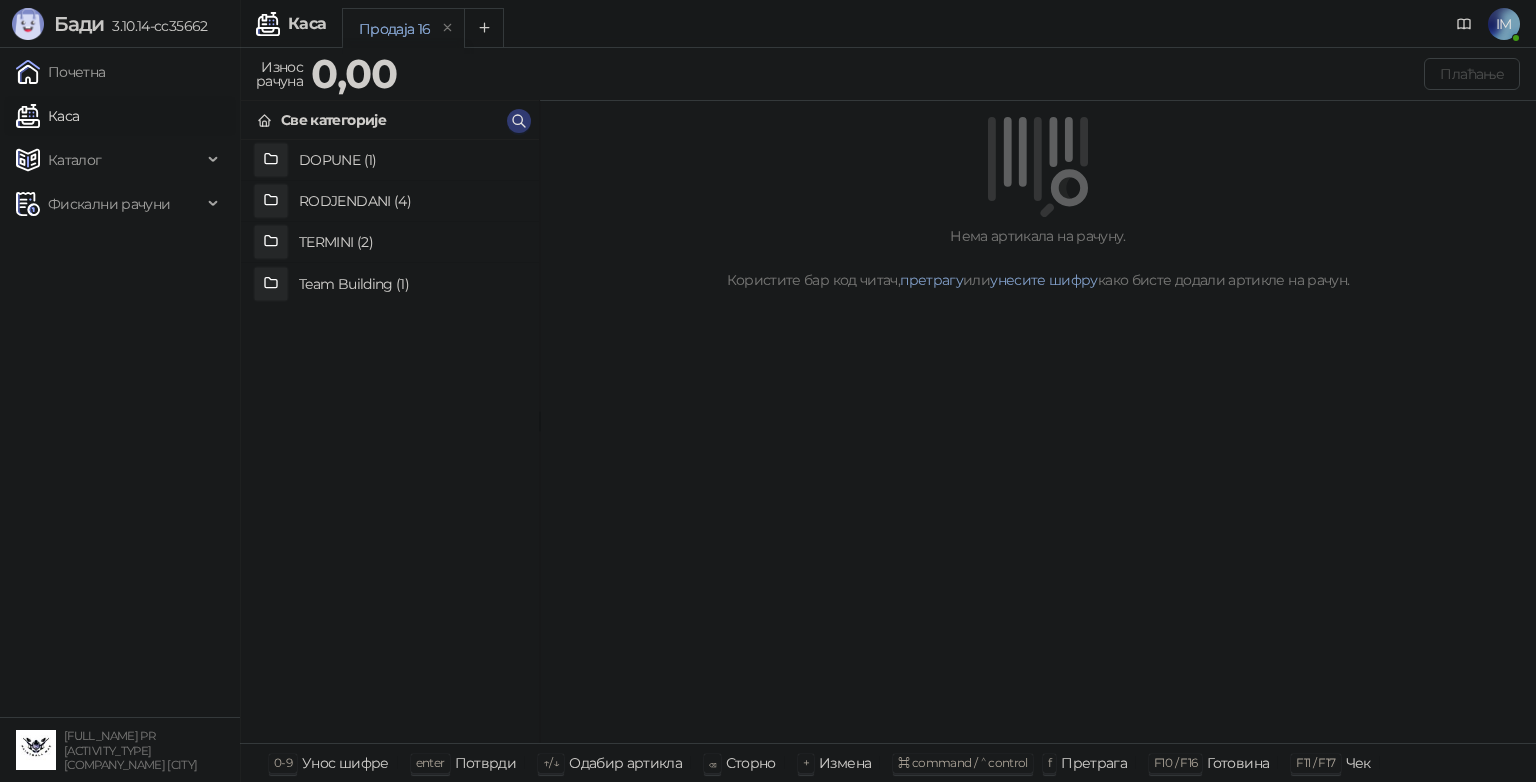 click on "RODJENDANI (4)" at bounding box center (411, 201) 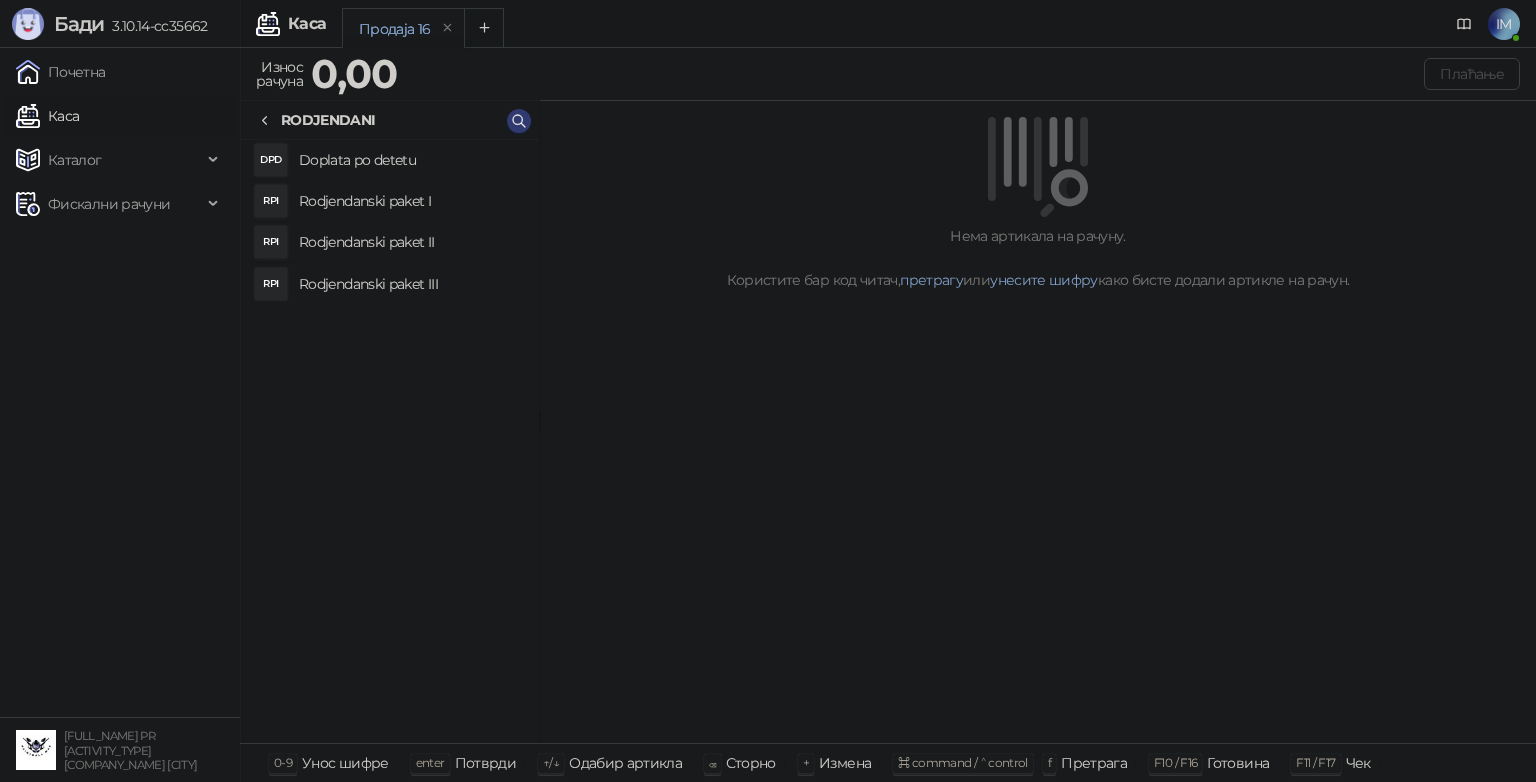 click on "Rodjendanski paket I" at bounding box center (411, 201) 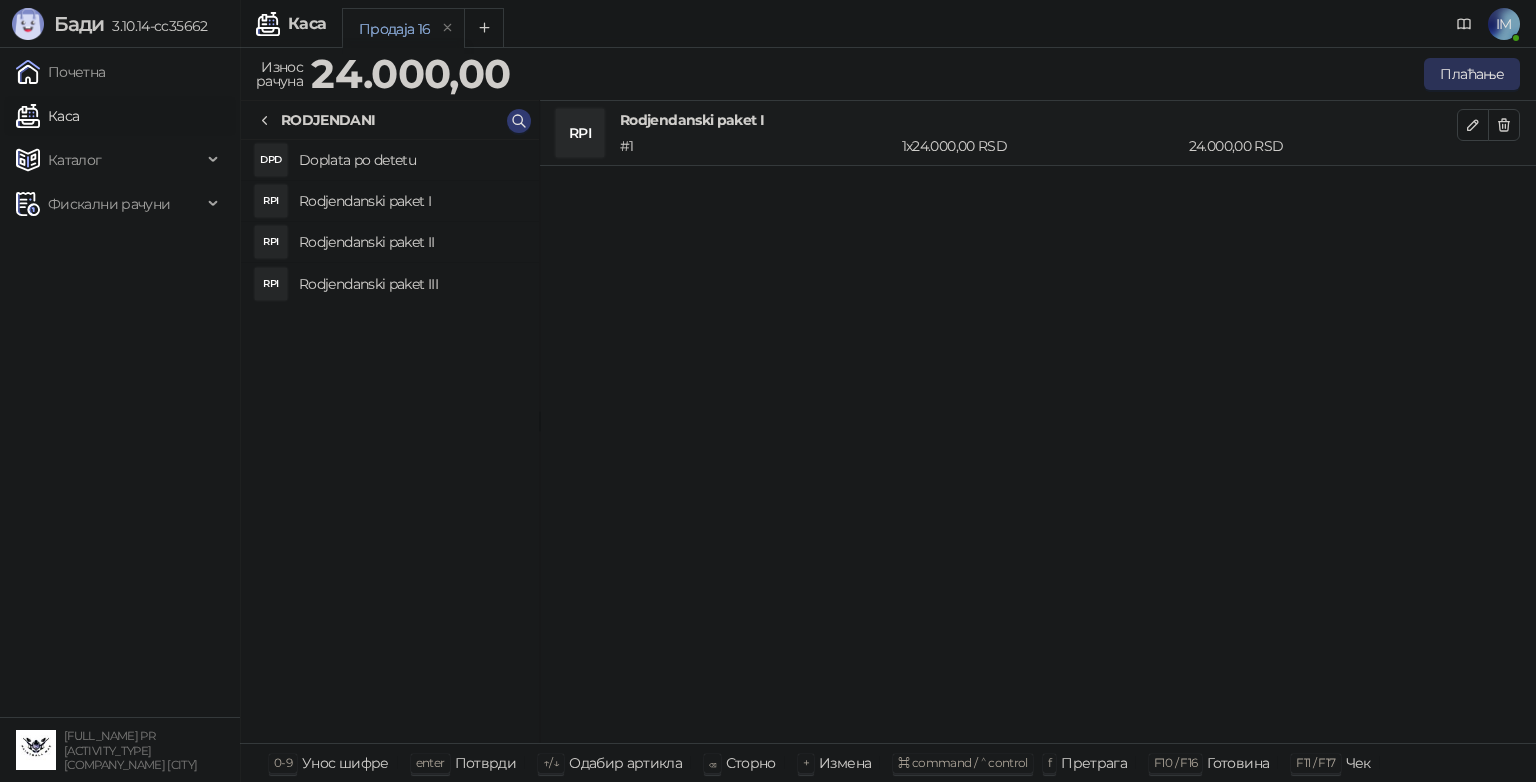 click on "Плаћање" at bounding box center [1472, 74] 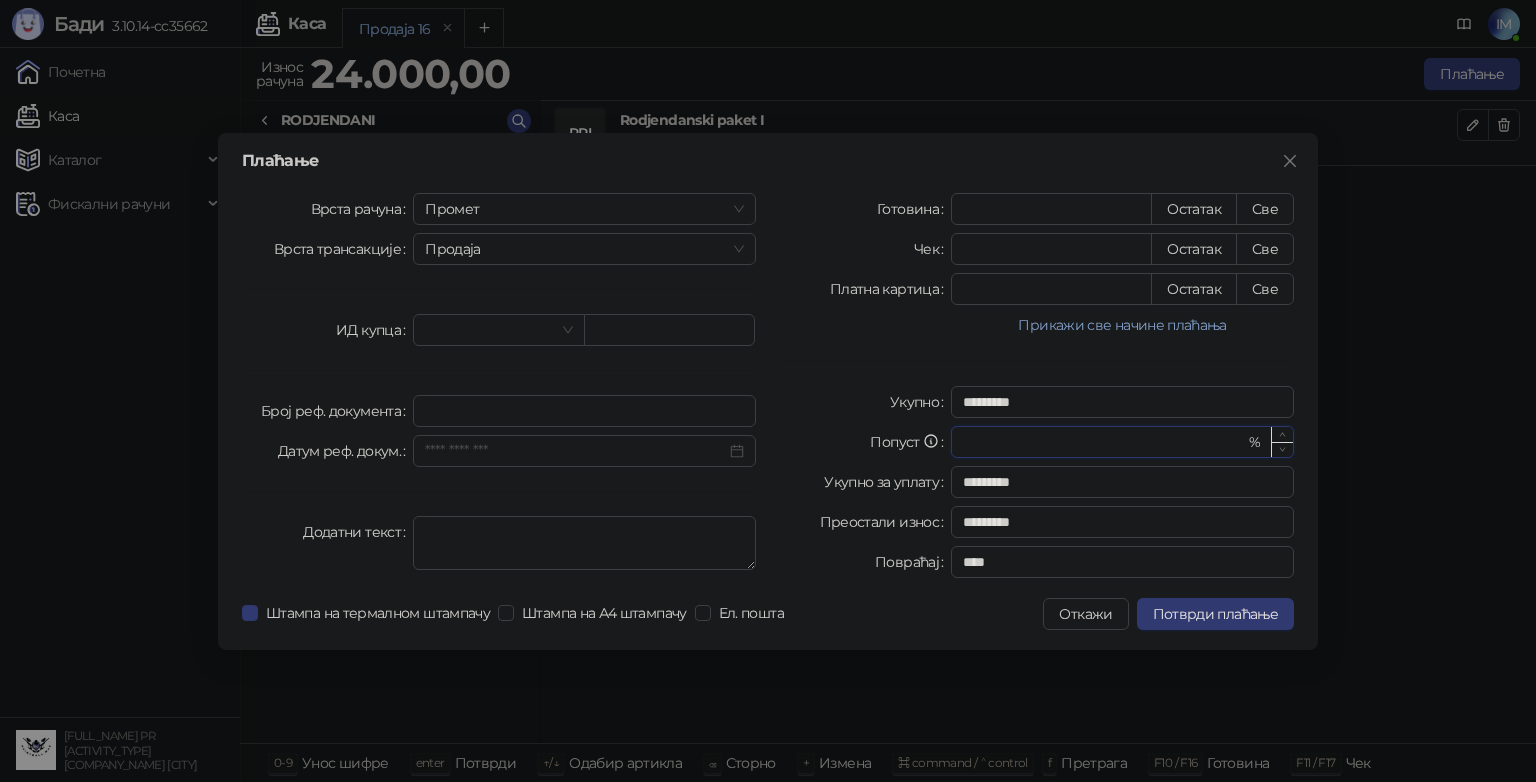 click on "*" at bounding box center [1103, 442] 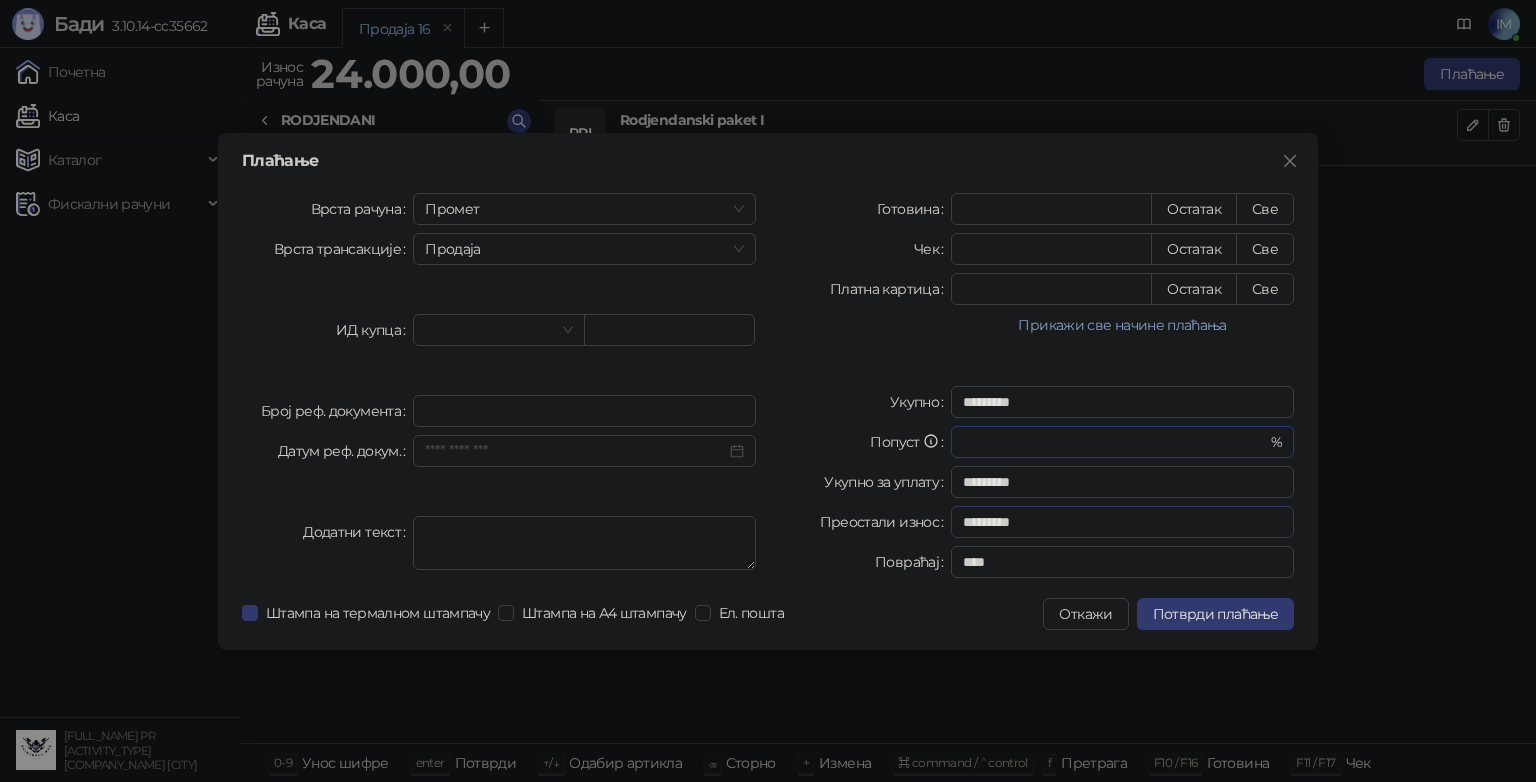 type on "**" 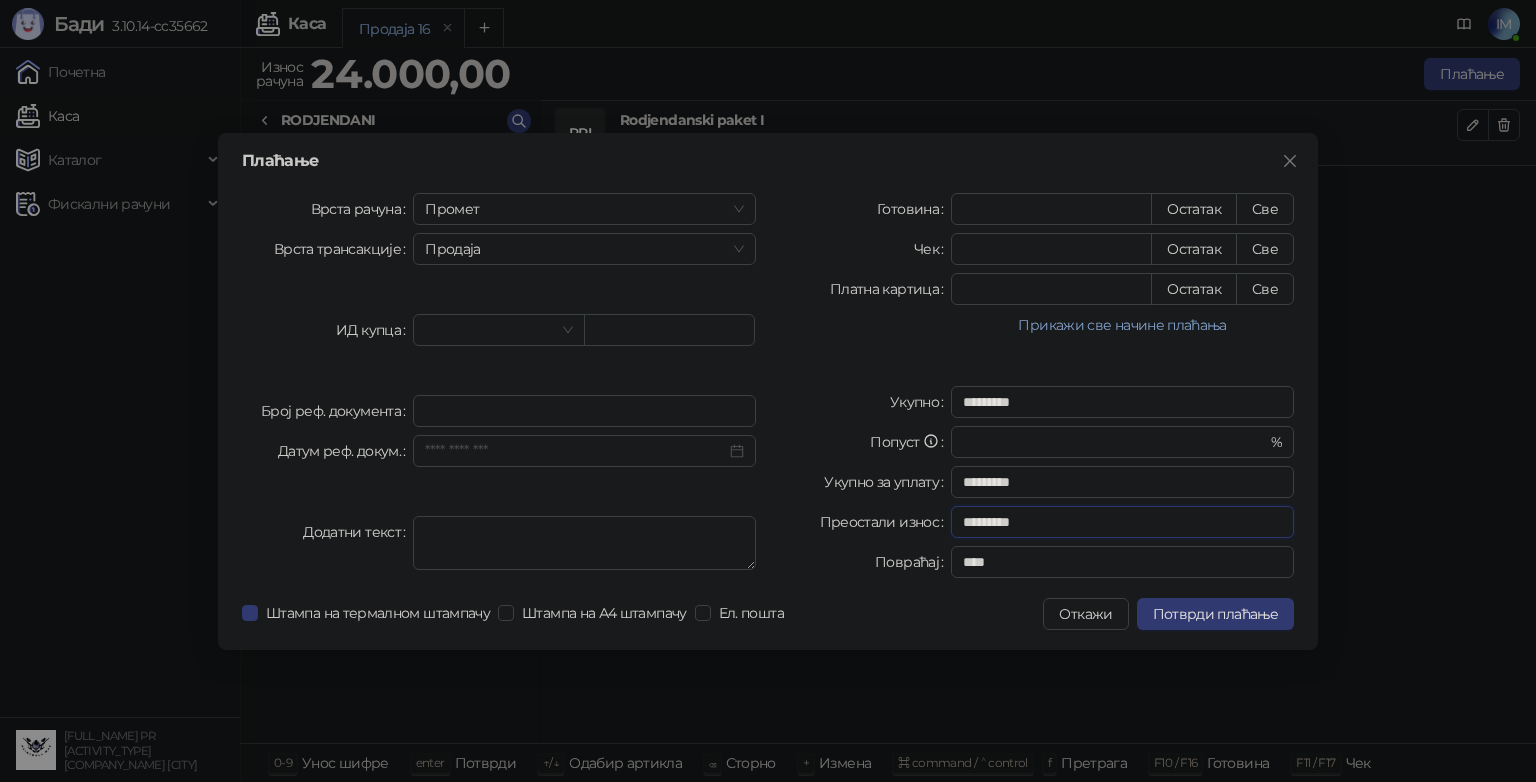 click on "*********" at bounding box center [1122, 522] 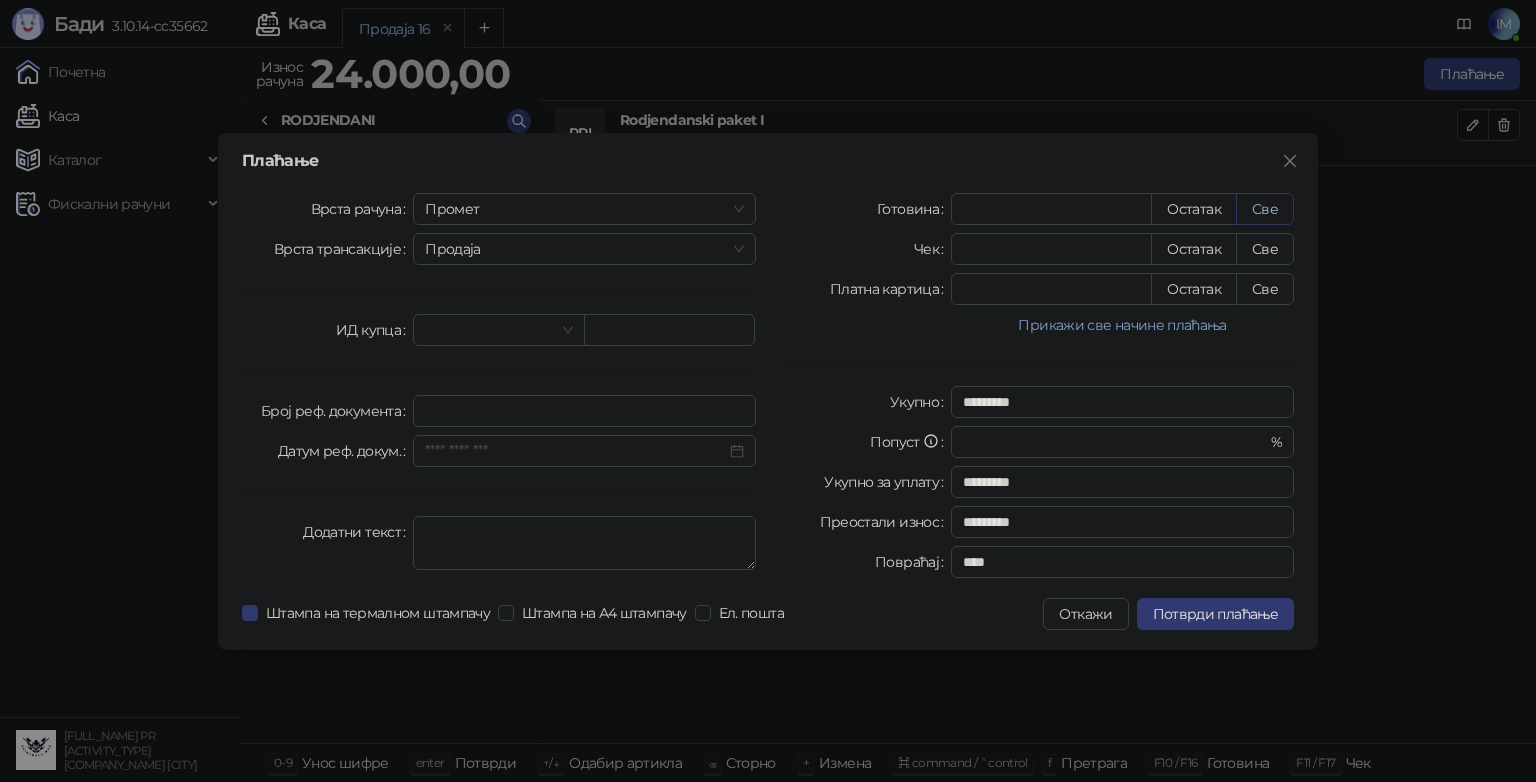 click on "Све" at bounding box center [1265, 209] 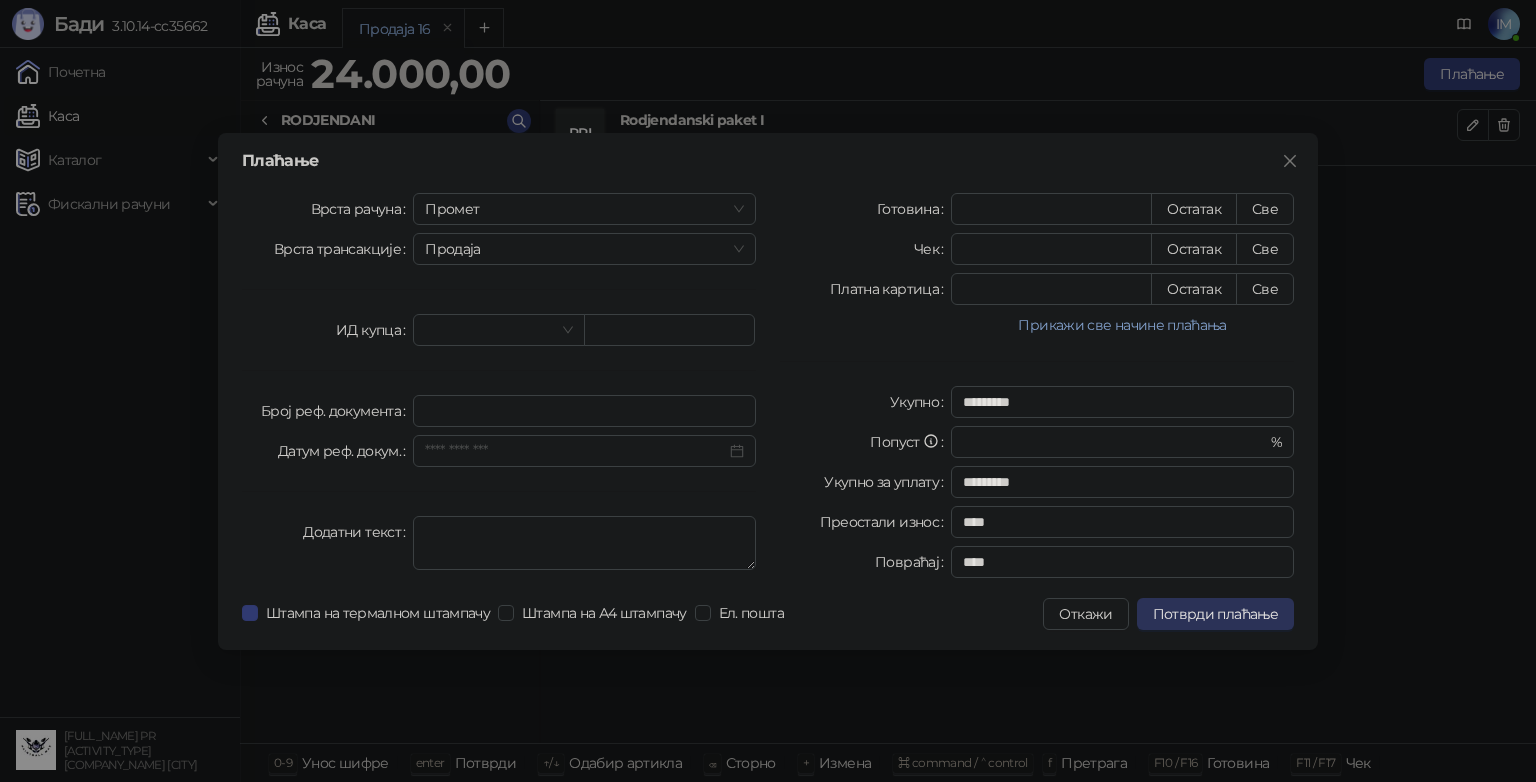 click on "Потврди плаћање" at bounding box center (1215, 614) 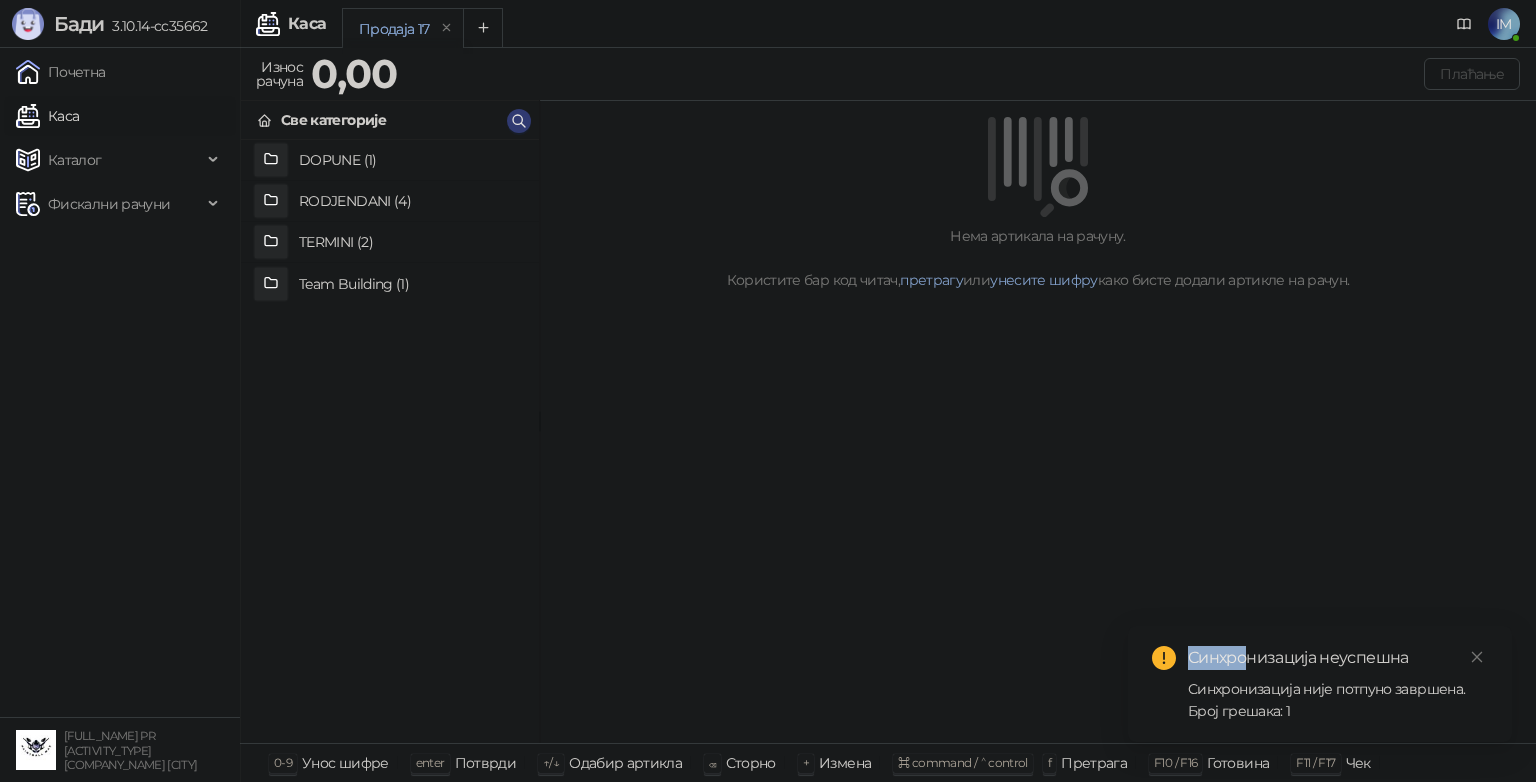 drag, startPoint x: 1247, startPoint y: 660, endPoint x: 1160, endPoint y: 653, distance: 87.28116 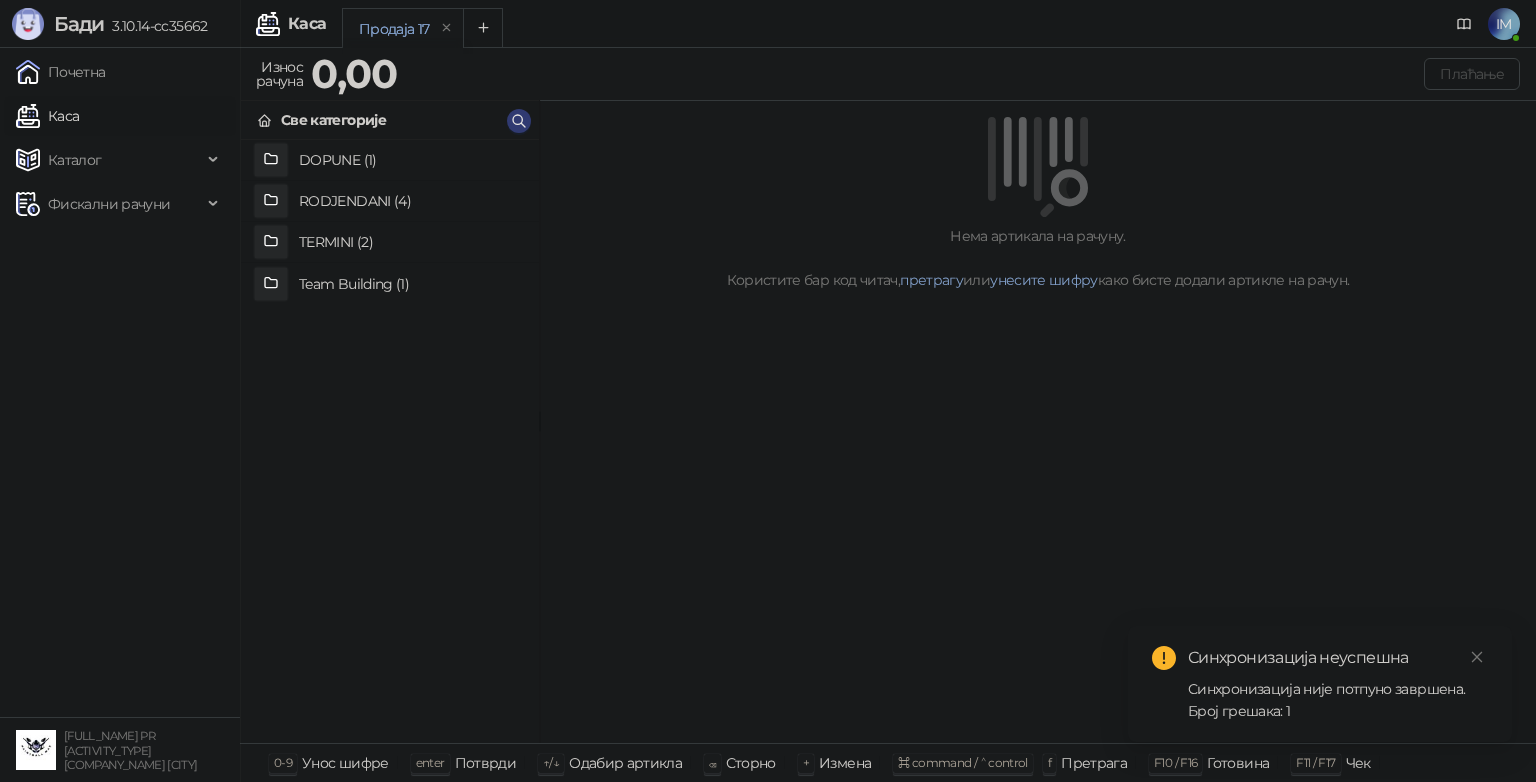 click 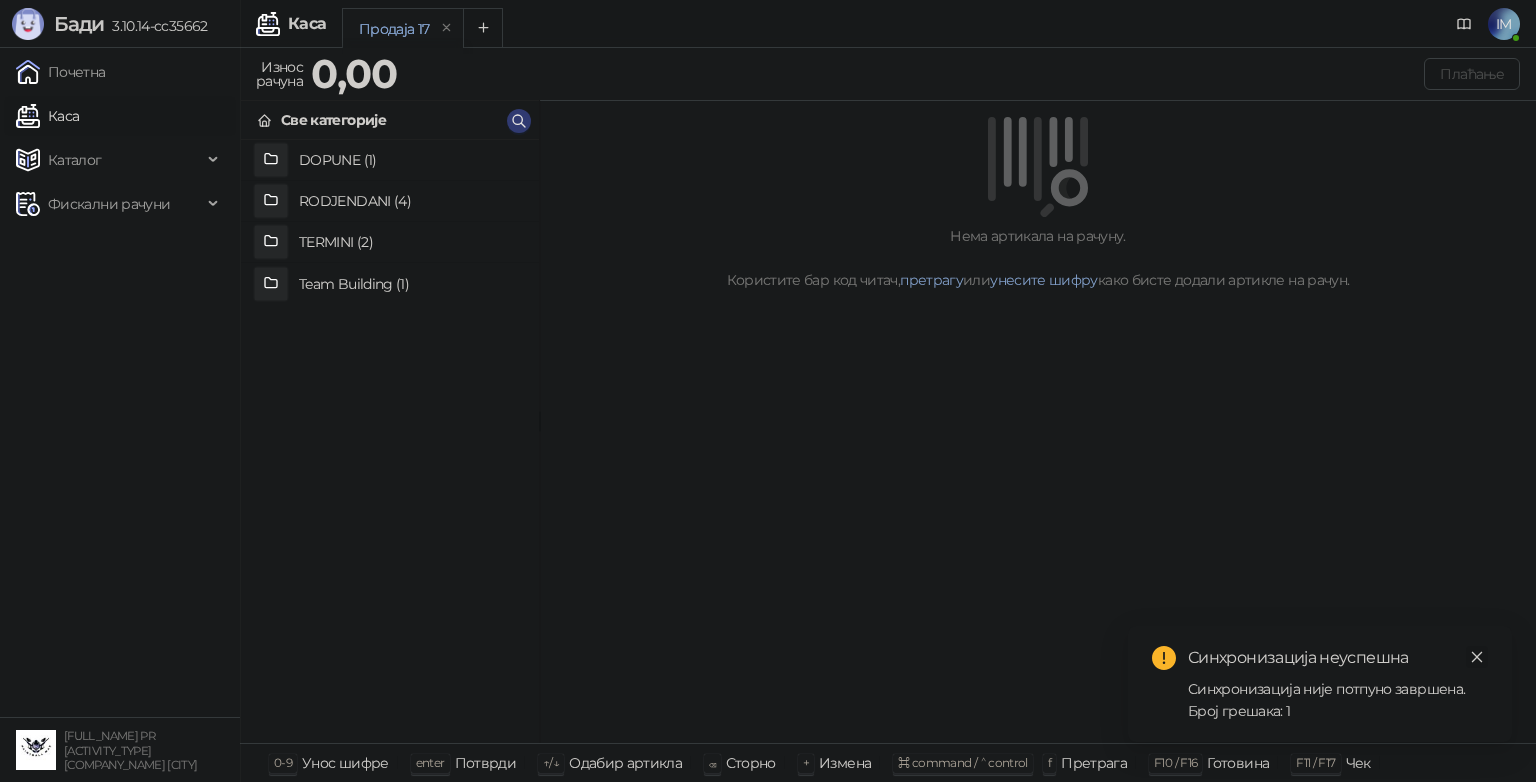 click 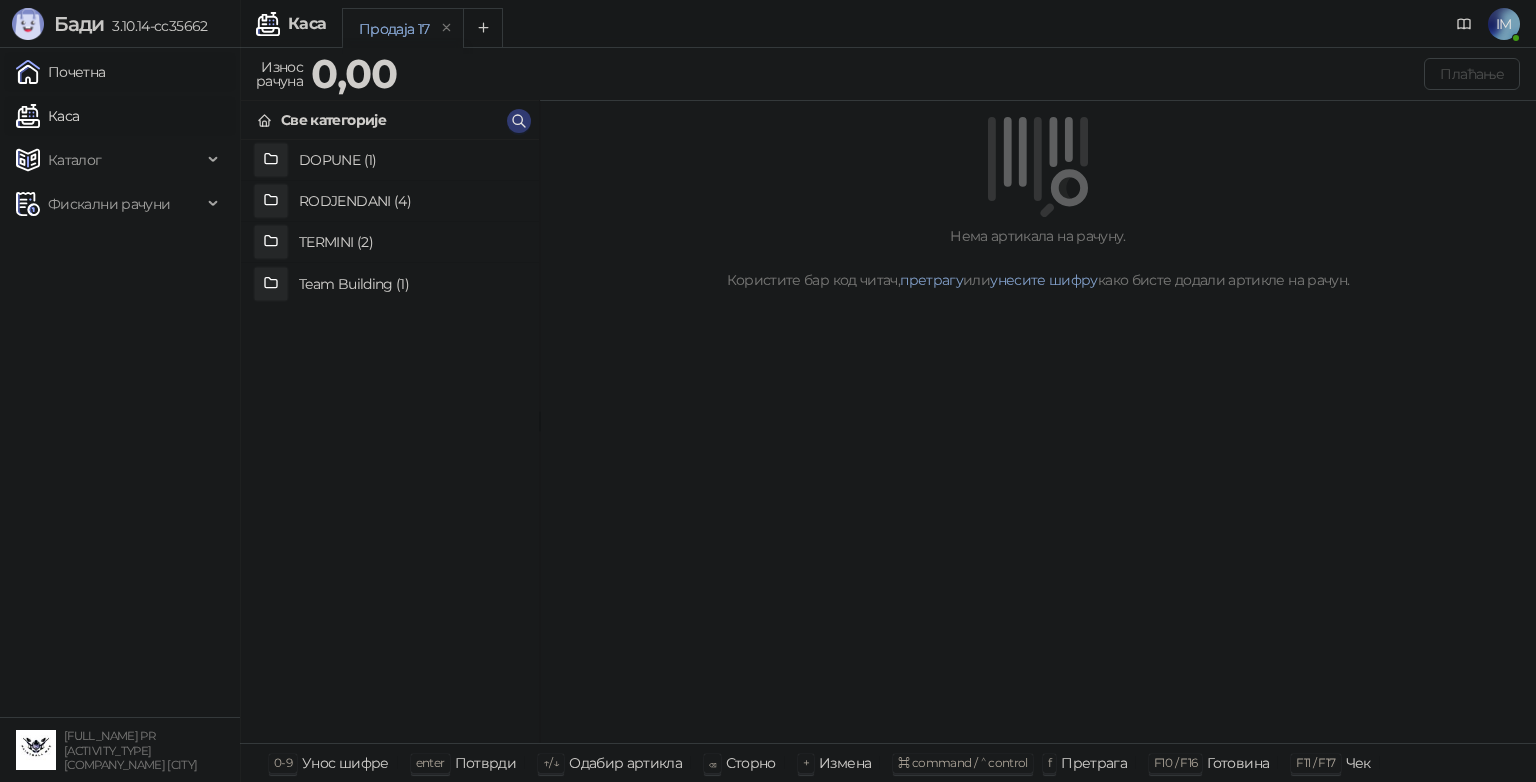 click on "Почетна" at bounding box center [61, 72] 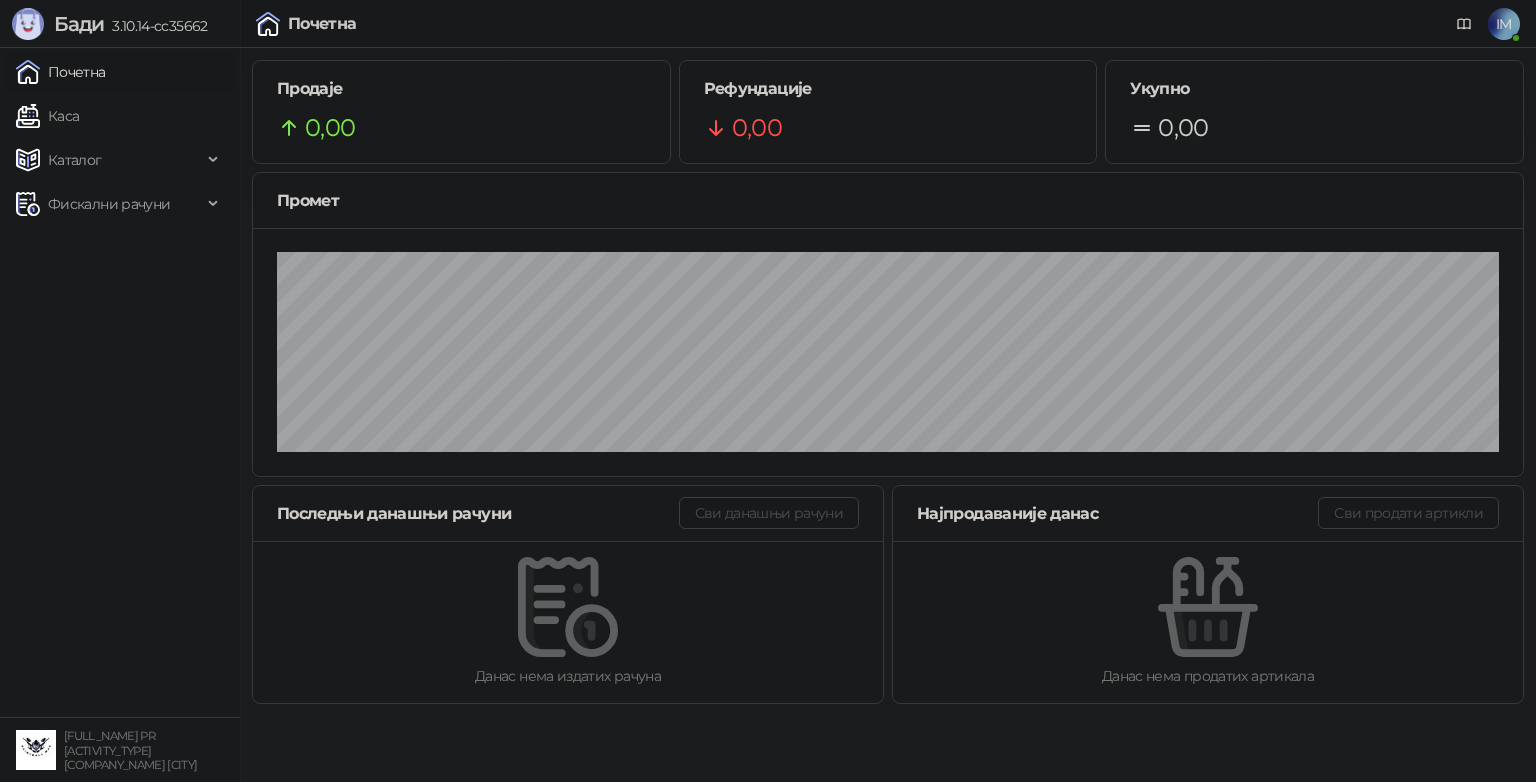 click on "Почетна" at bounding box center (61, 72) 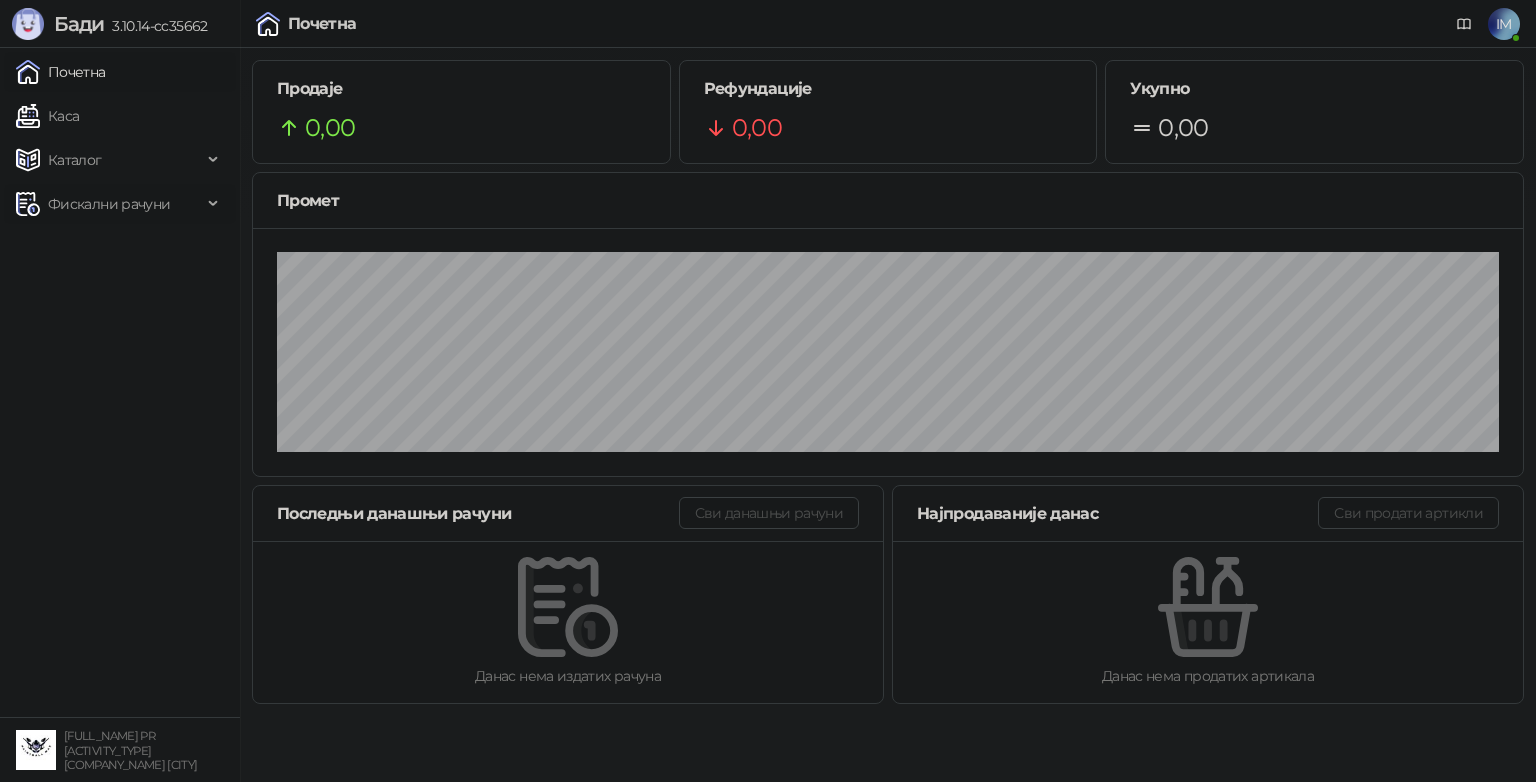 click on "Фискални рачуни" at bounding box center (109, 204) 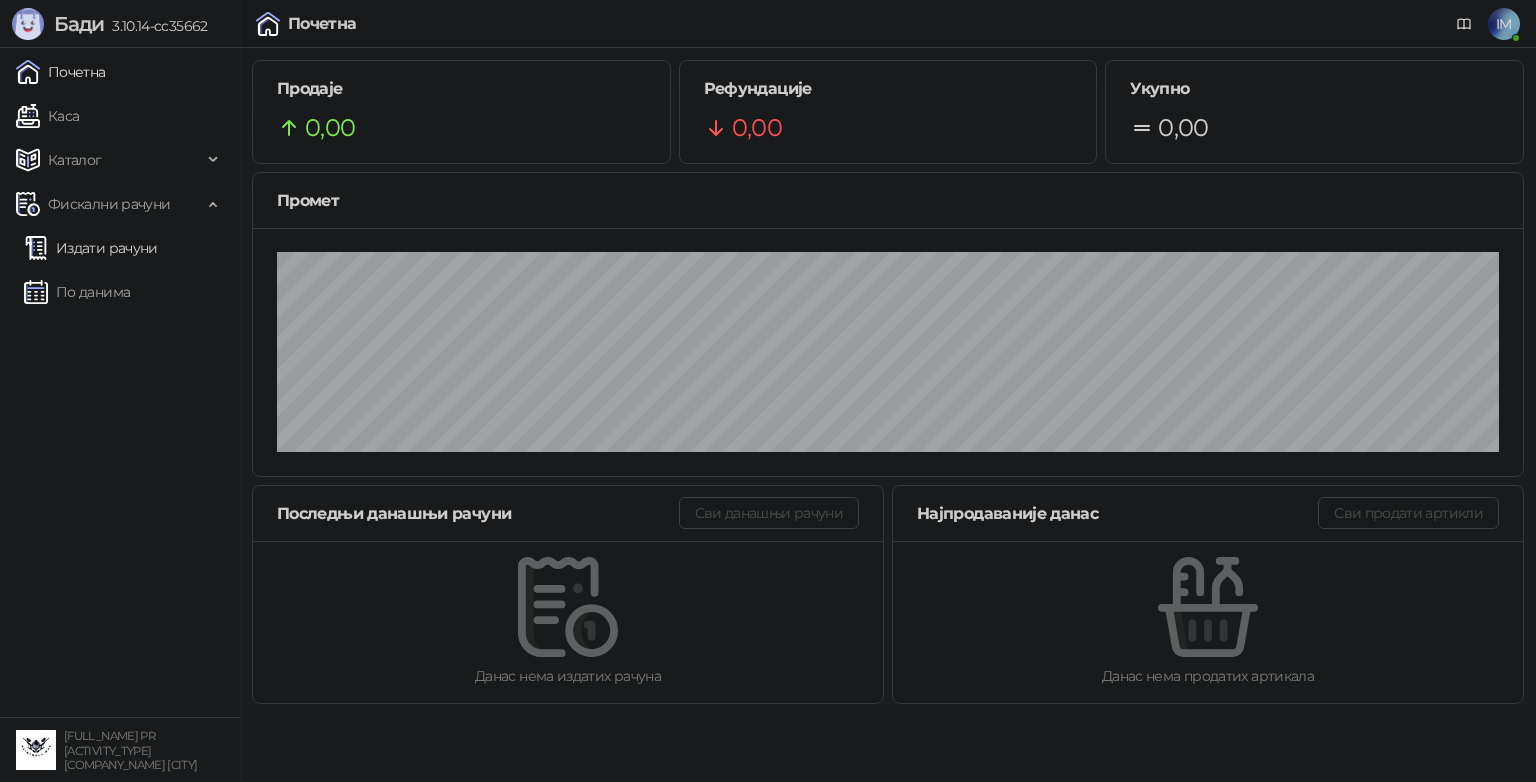 click on "Издати рачуни" at bounding box center [91, 248] 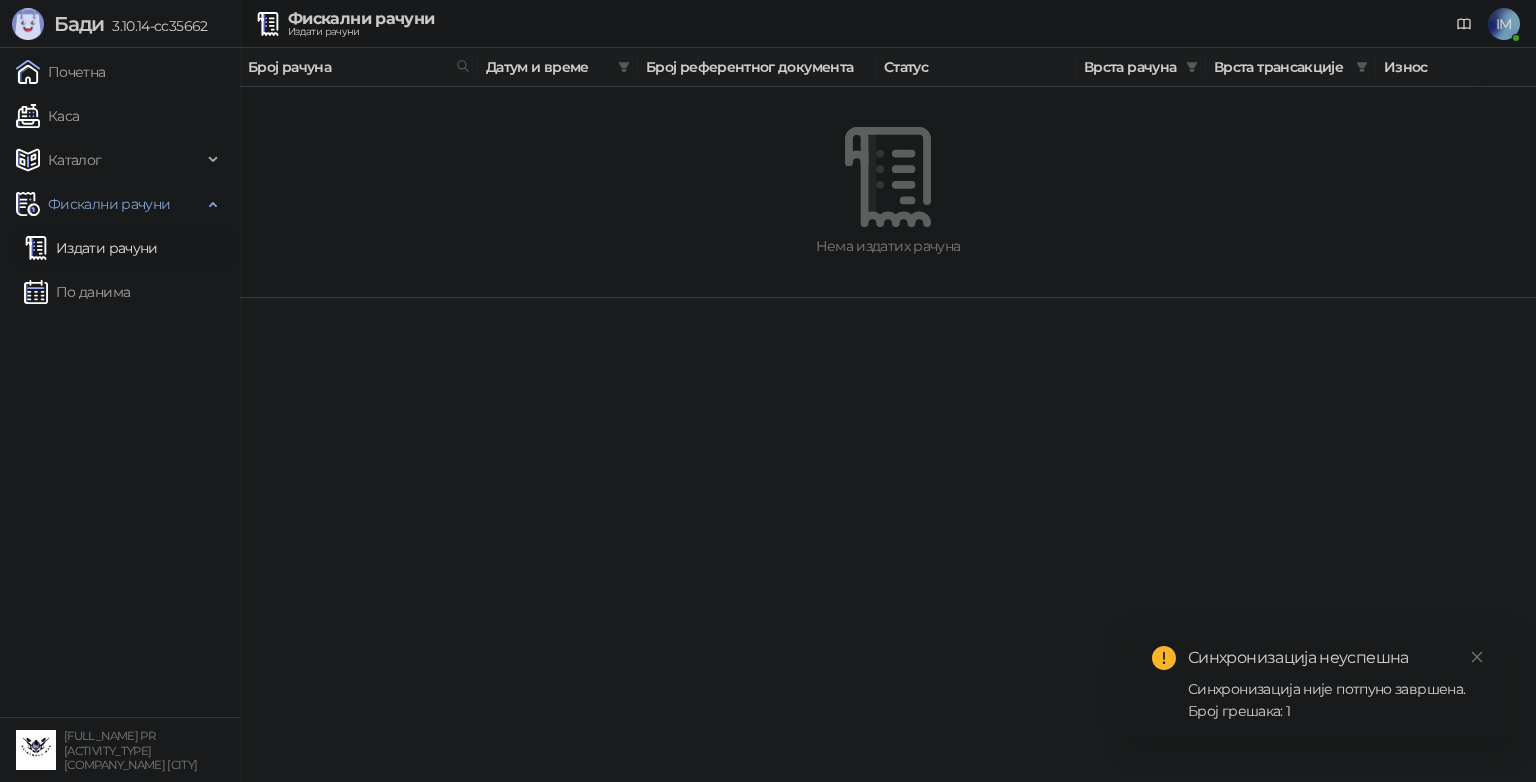 click on "[APP_NAME] [VERSION] Почетна Каса Каталог Фискални рачуни Издати рачуни По данима [FULL_NAME] PR [ACTIVITY_TYPE] [COMPANY_NAME] [CITY] Фискални рачуни Издати рачуни IM Број рачуна Датум и време Број референтног документа Статус Врста рачуна Врста трансакције Износ Касир Продајно место                     Нема издатих рачуна undefined ============ ФИСКАЛНИ РАЧУН ============                [NUMBER]                  [FULL_NAME] PR [COMPANY_NAME]         [NUMBER]-[COMPANY_NAME]                  [STREET_NAME] [STREET_NUMBER]                        [CITY] ([DISTRICT])          ----------------------------------------" at bounding box center (768, 149) 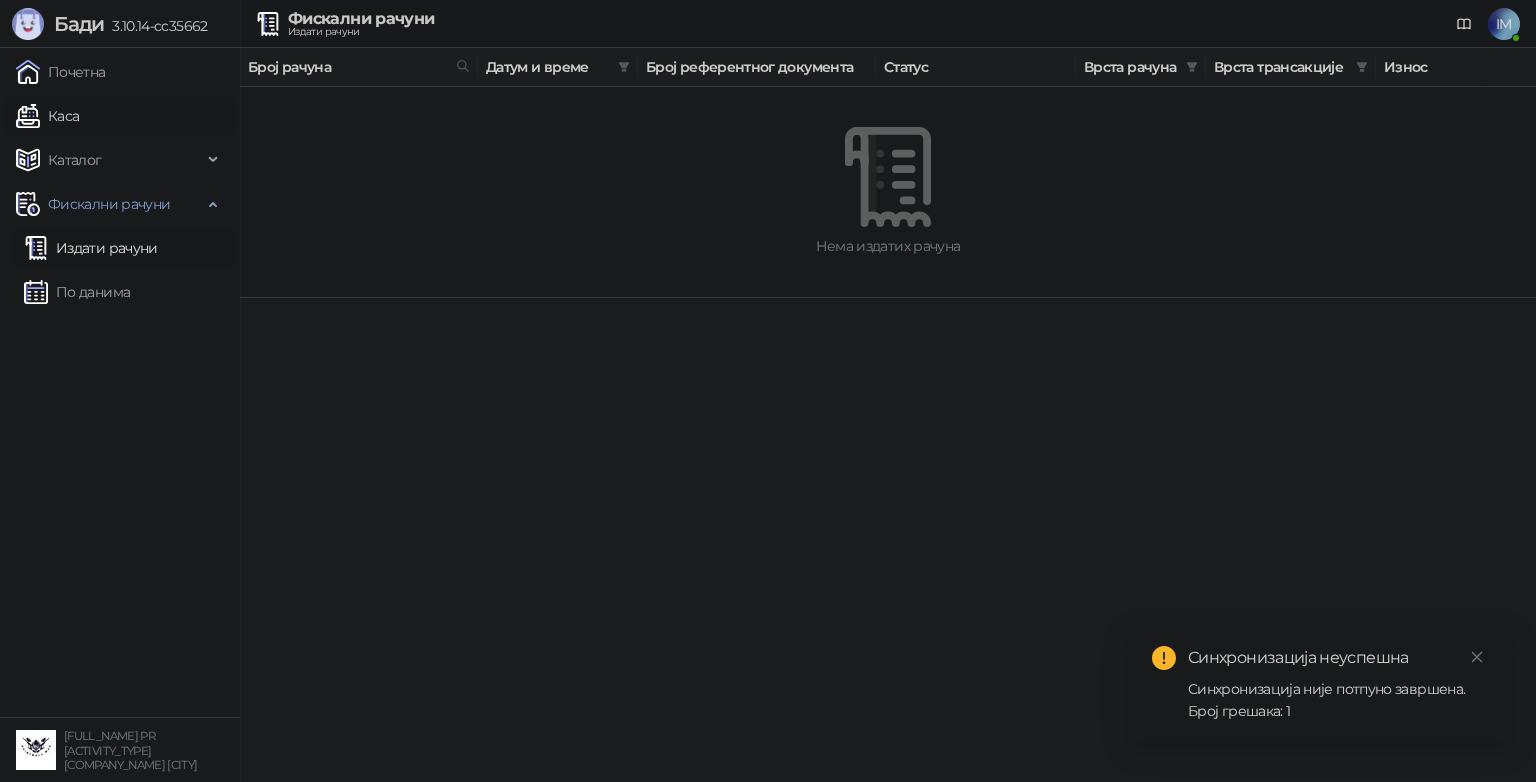 click on "Каса" at bounding box center (47, 116) 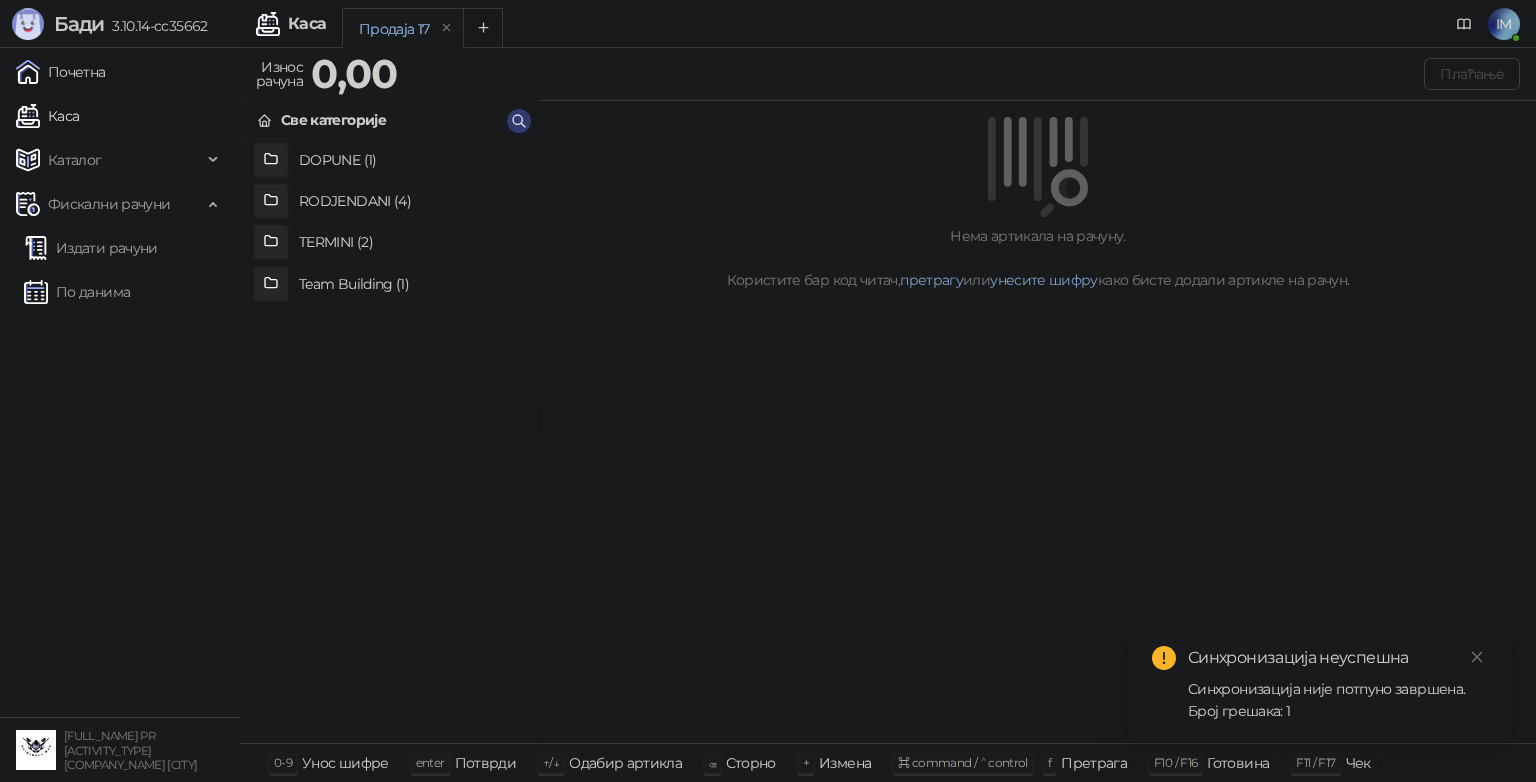 click on "Почетна" at bounding box center (61, 72) 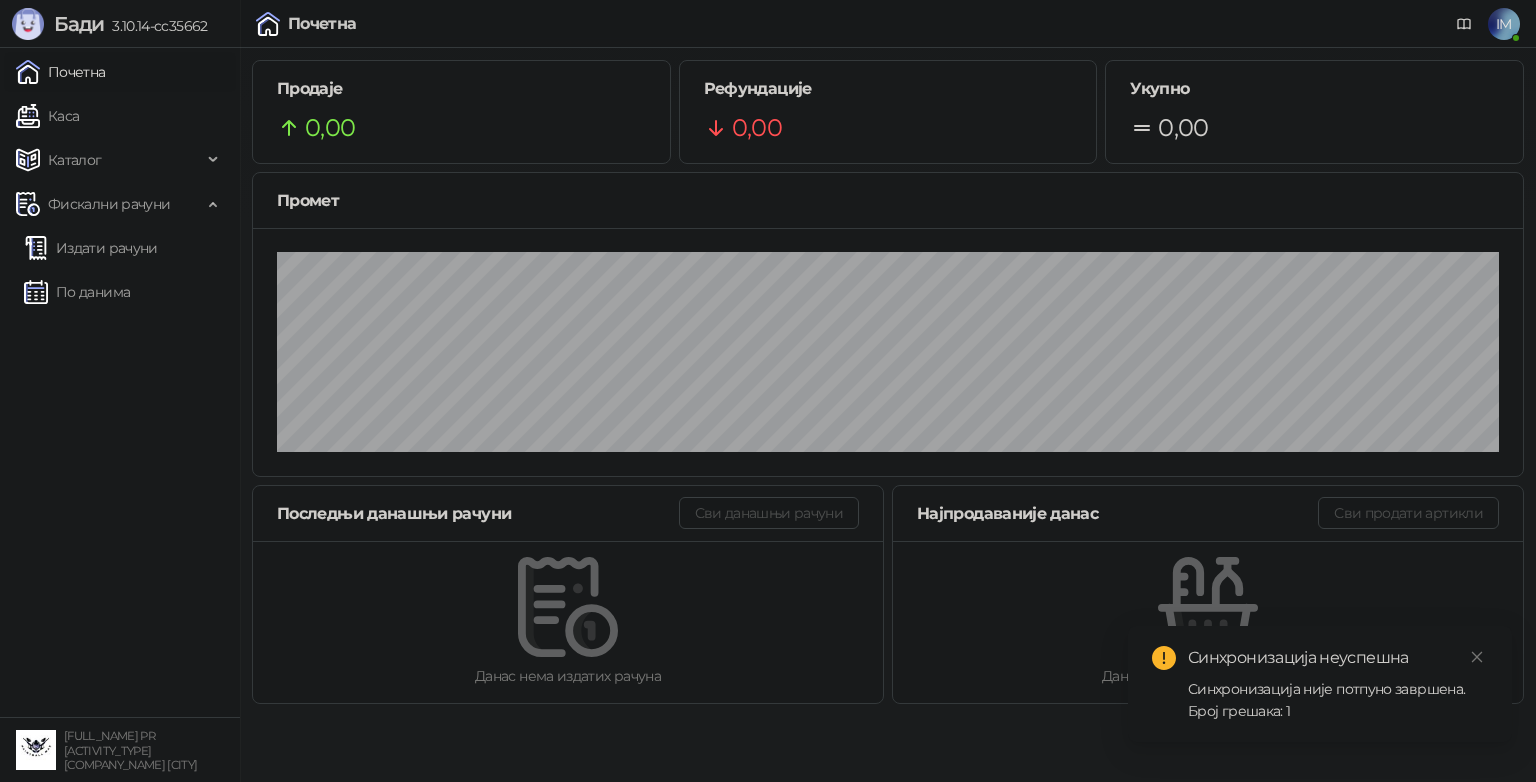 click on "Синхронизација није потпуно завршена. Број грешака: 1" at bounding box center (1338, 700) 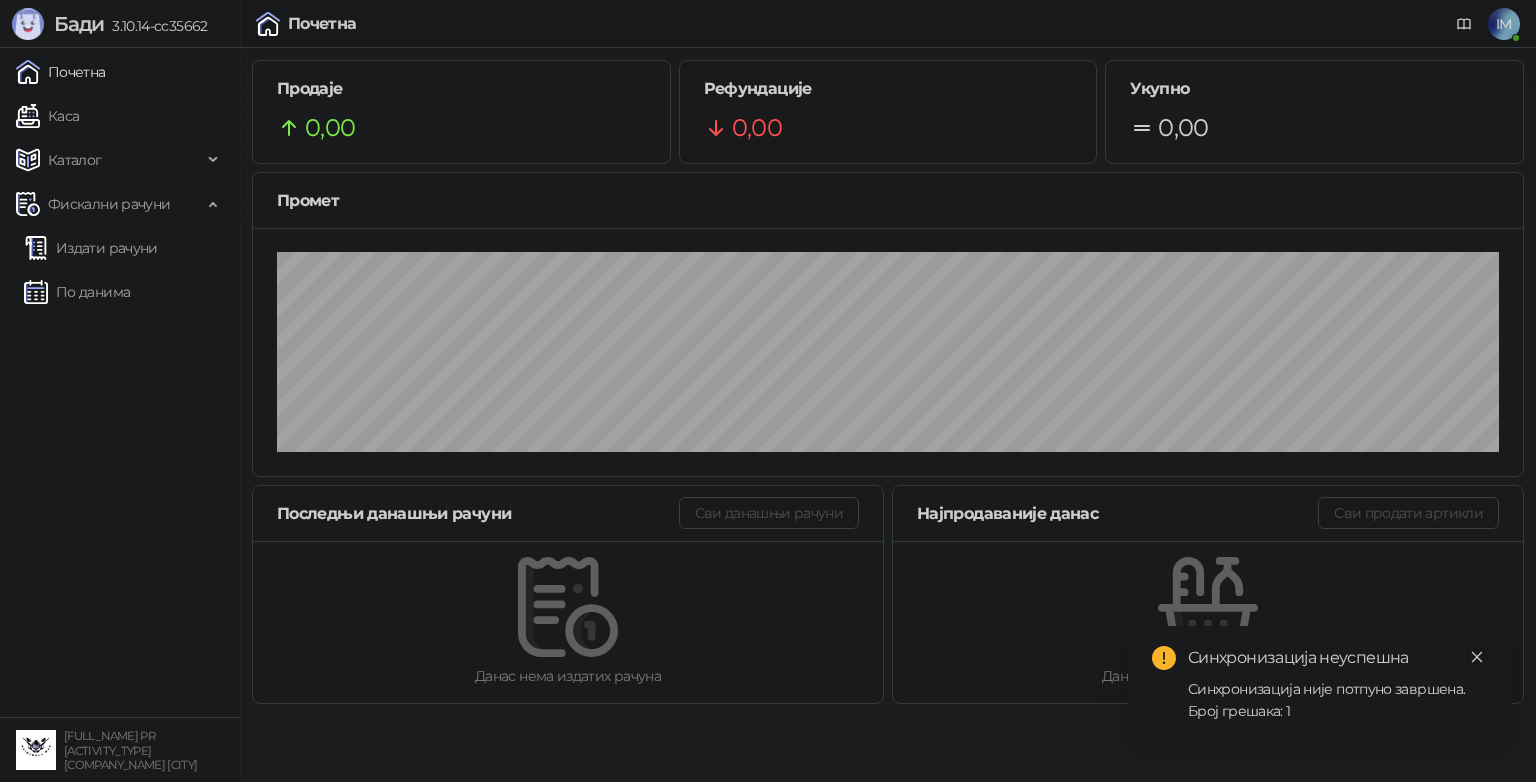 click 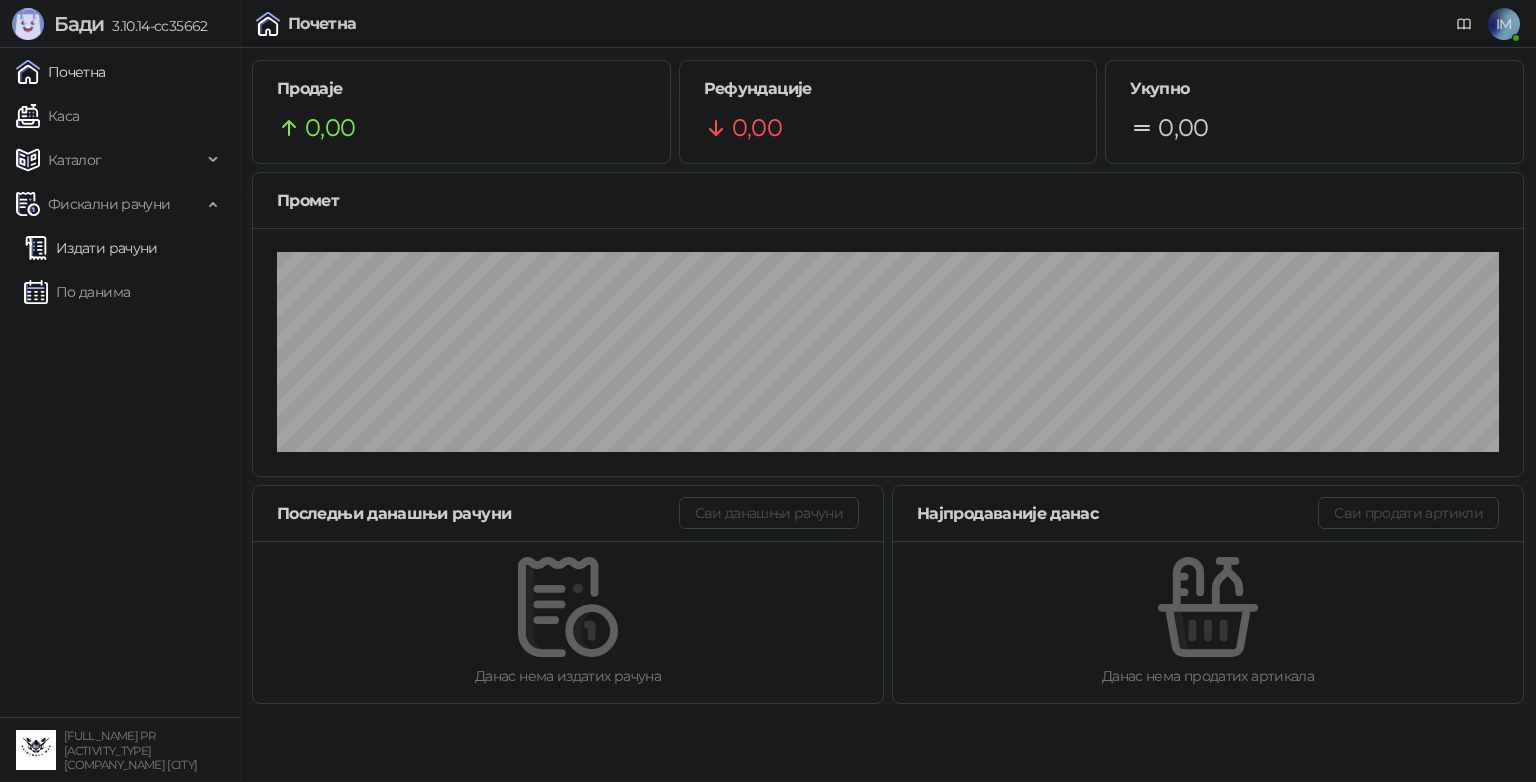 click on "Издати рачуни" at bounding box center [91, 248] 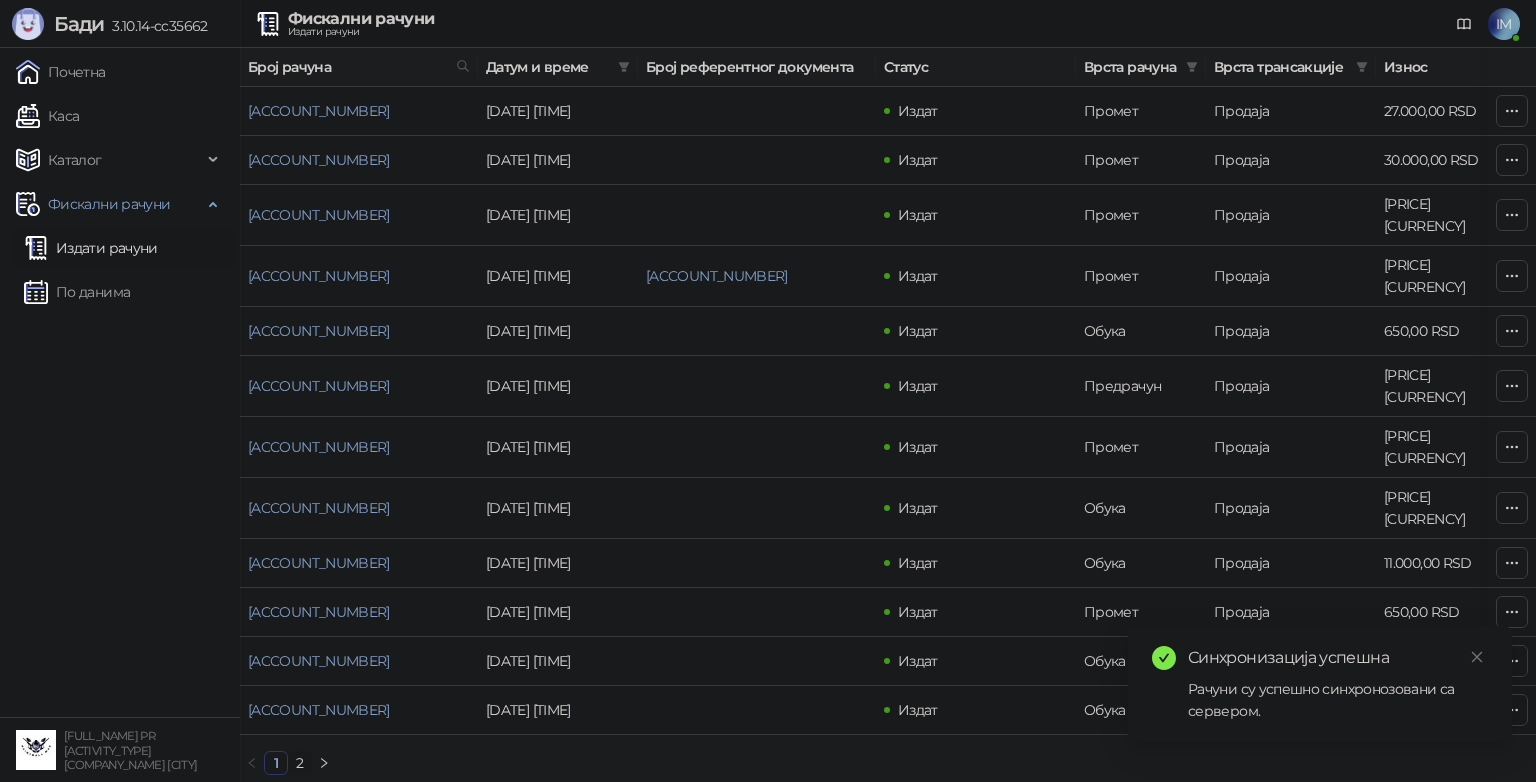 click on "Издати рачуни" at bounding box center [91, 248] 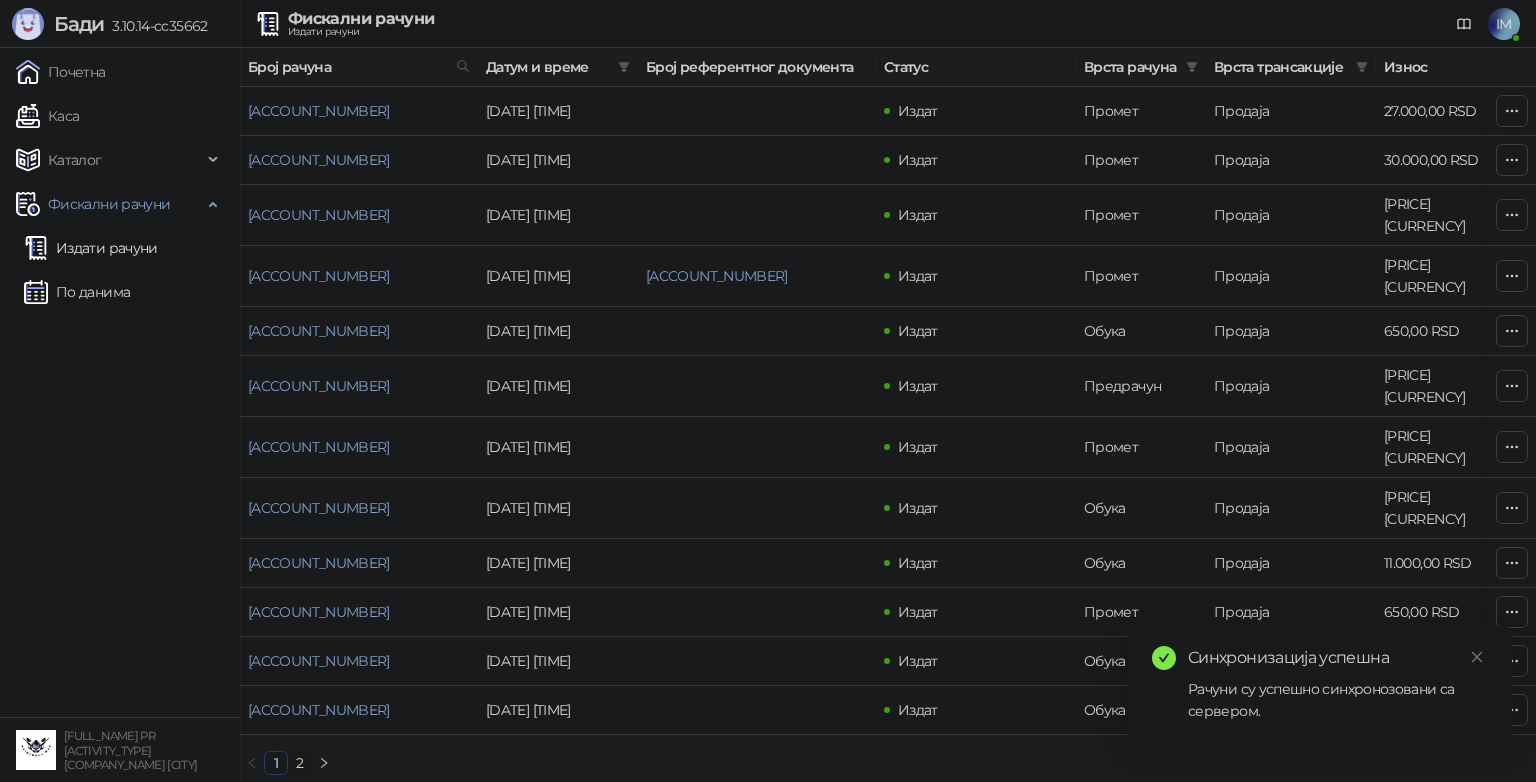 click on "По данима" at bounding box center [77, 292] 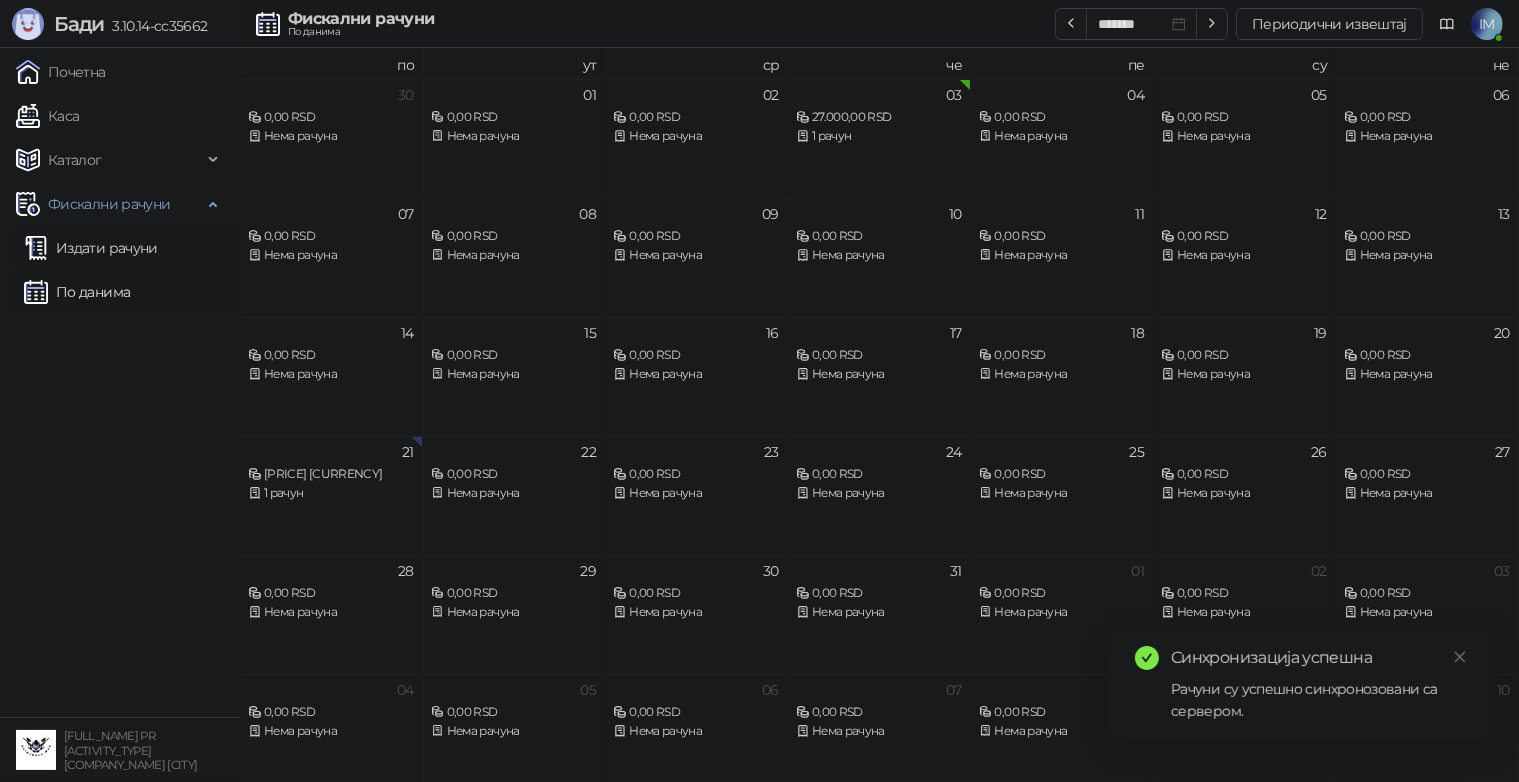 click on "Издати рачуни" at bounding box center [91, 248] 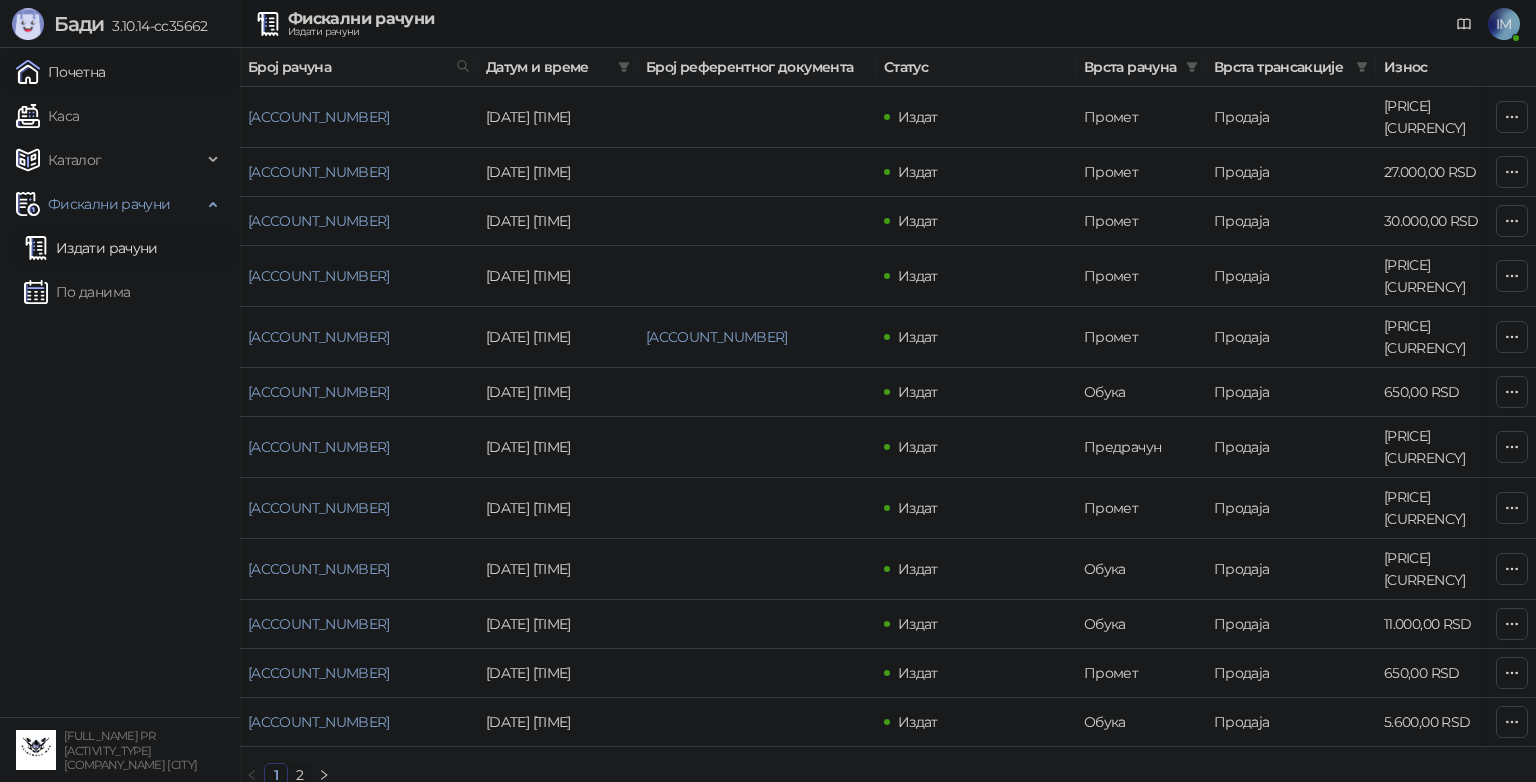 click on "Почетна" at bounding box center (61, 72) 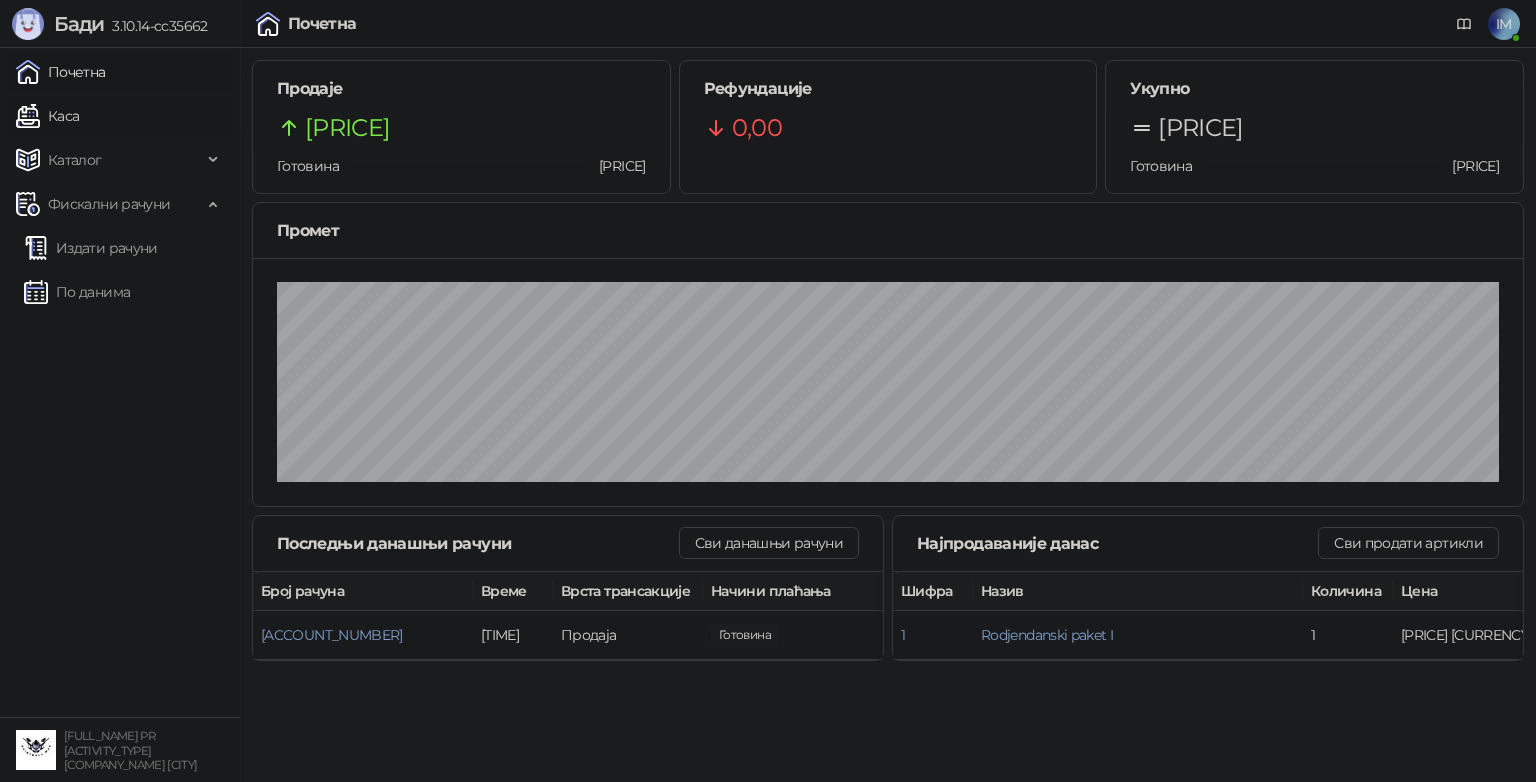 click on "Каса" at bounding box center [47, 116] 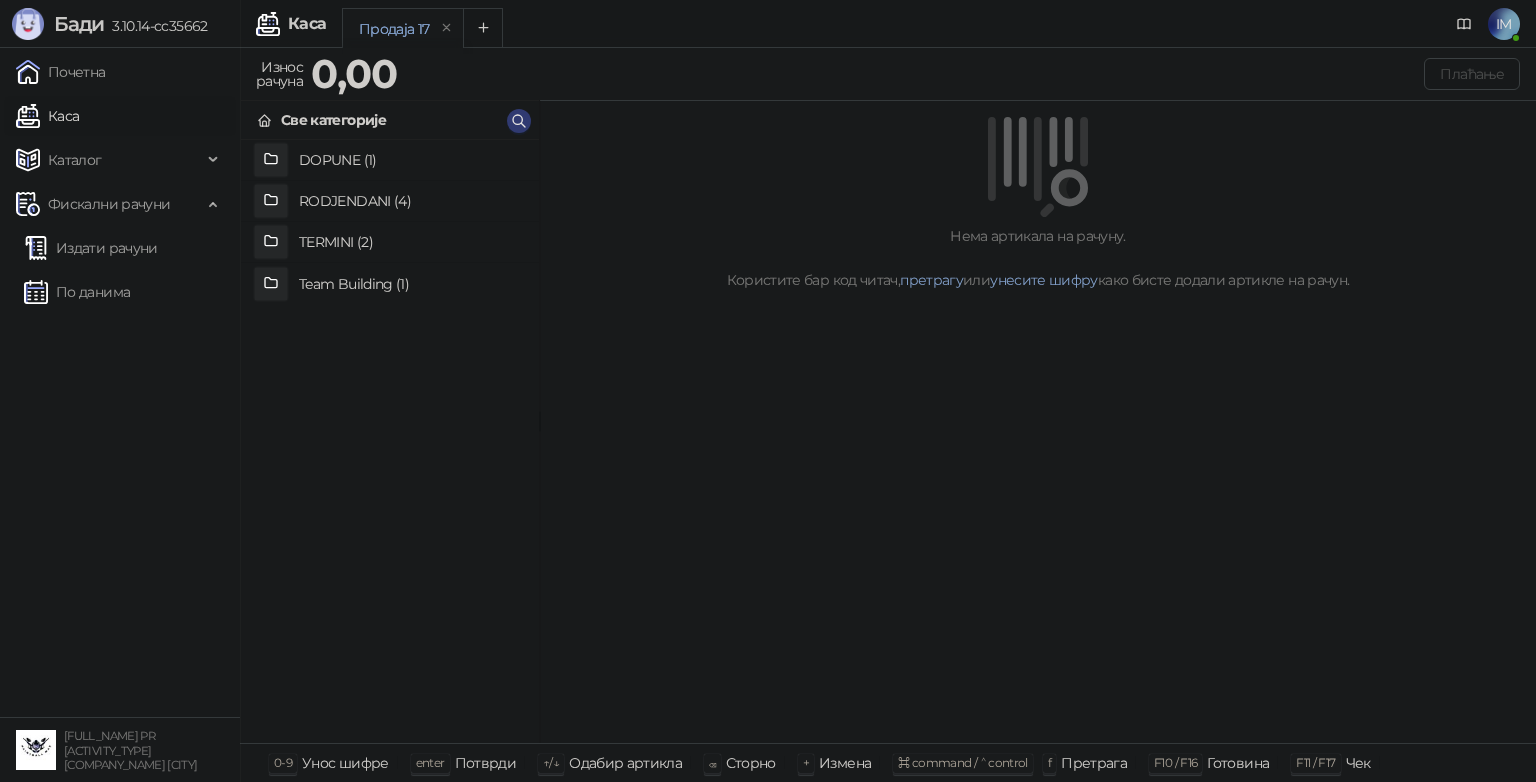 click on "RODJENDANI (4)" at bounding box center (411, 201) 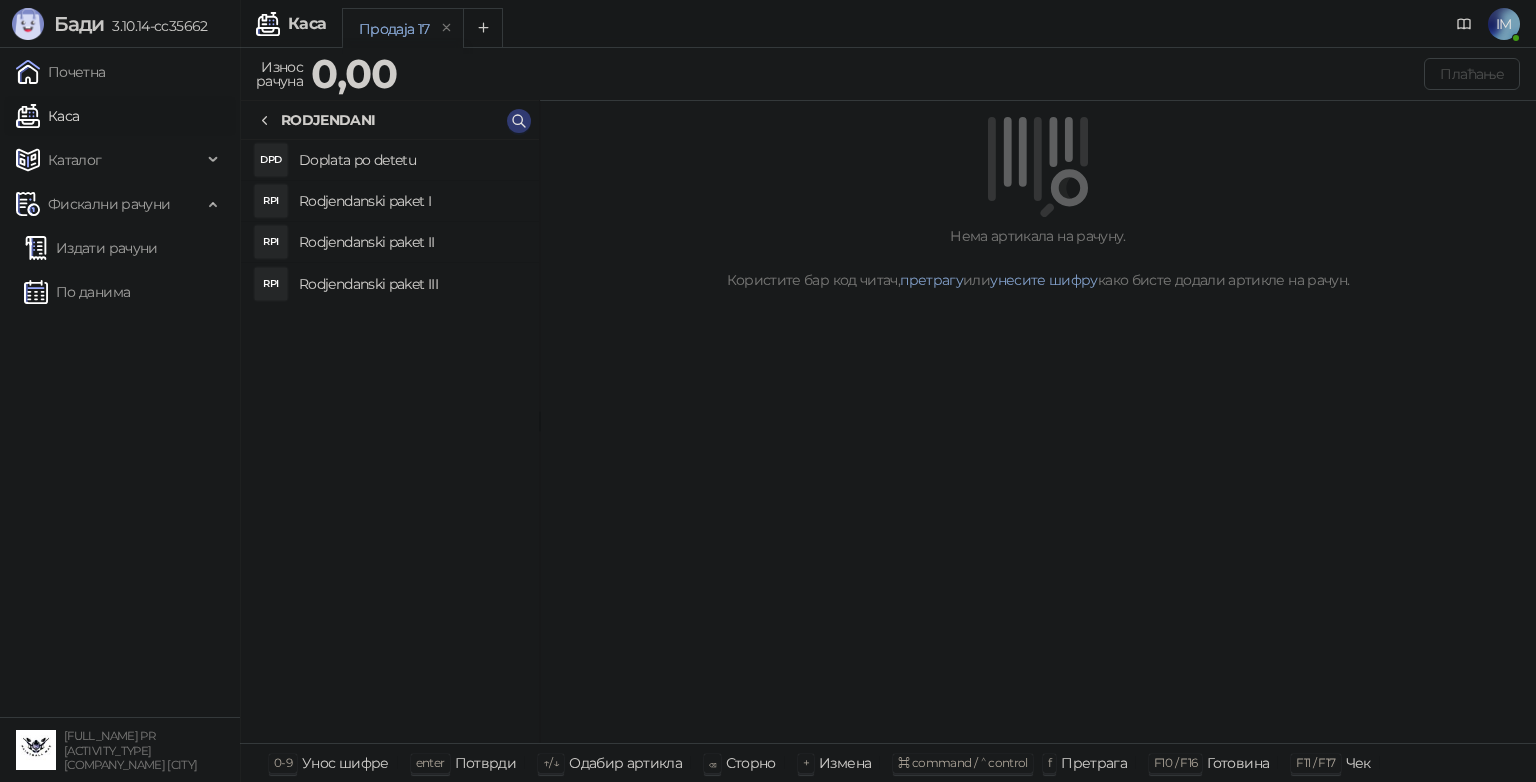 click on "Rodjendanski paket I" at bounding box center (411, 201) 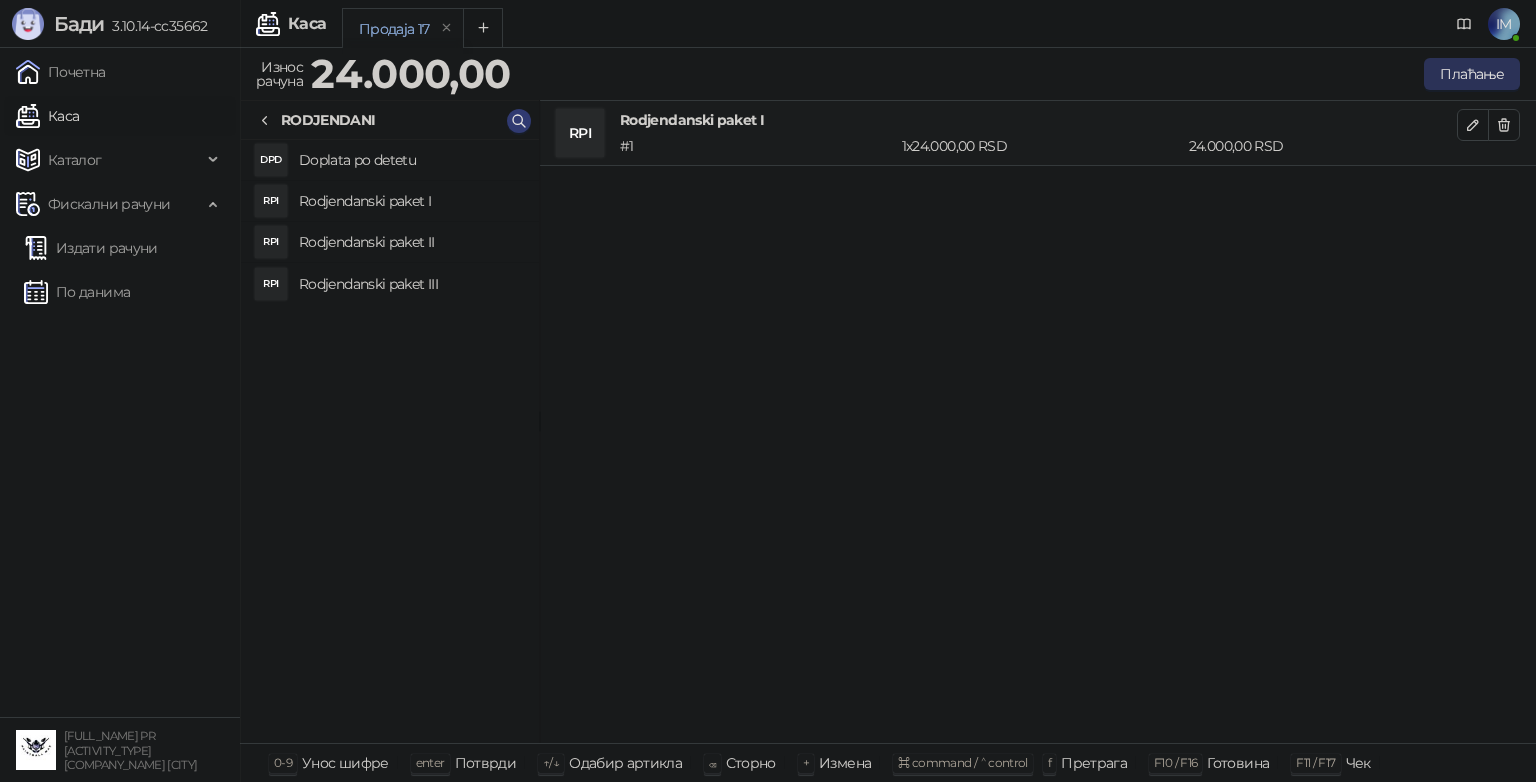 click on "Плаћање" at bounding box center [1472, 74] 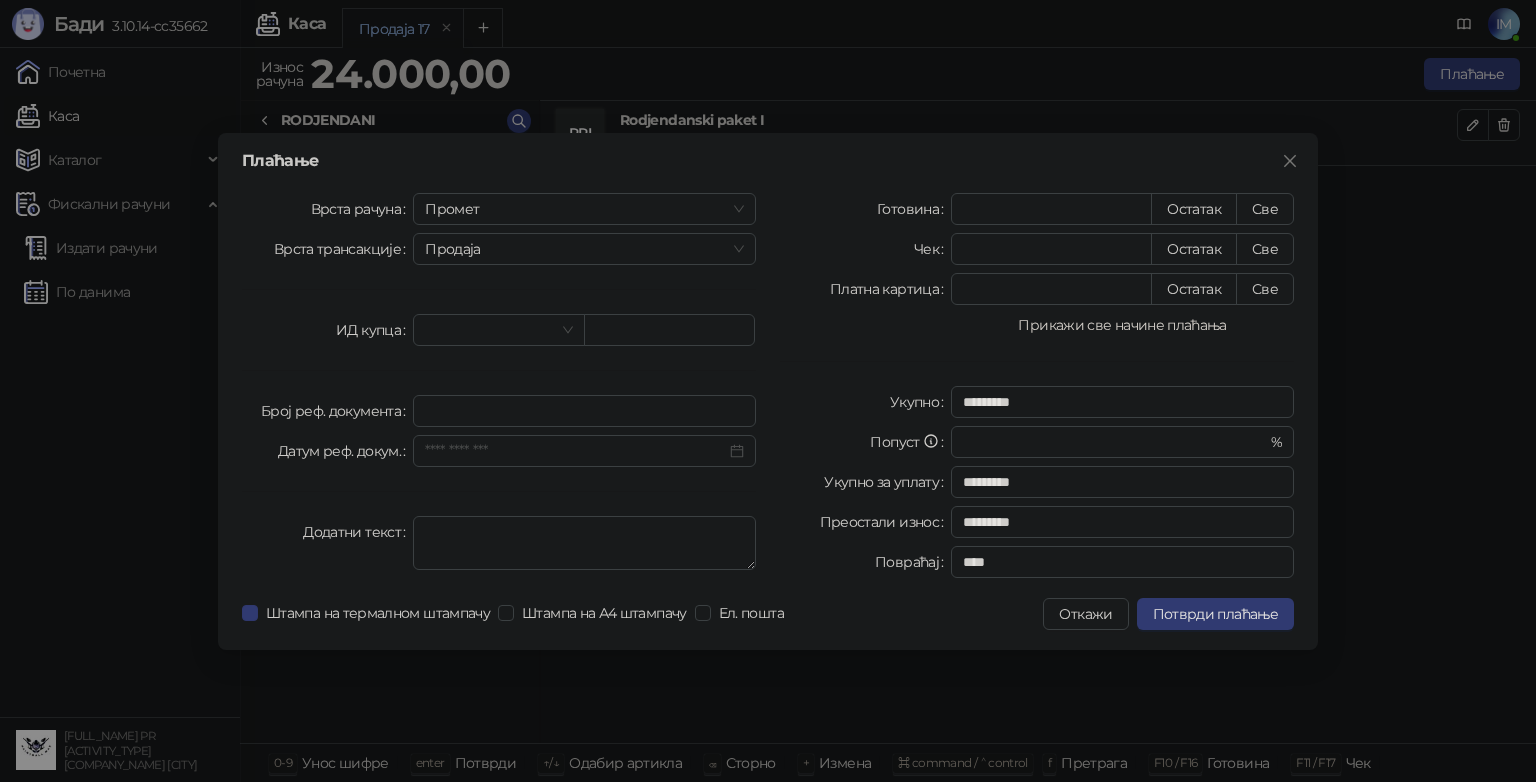 drag, startPoint x: 1265, startPoint y: 293, endPoint x: 1184, endPoint y: 324, distance: 86.72946 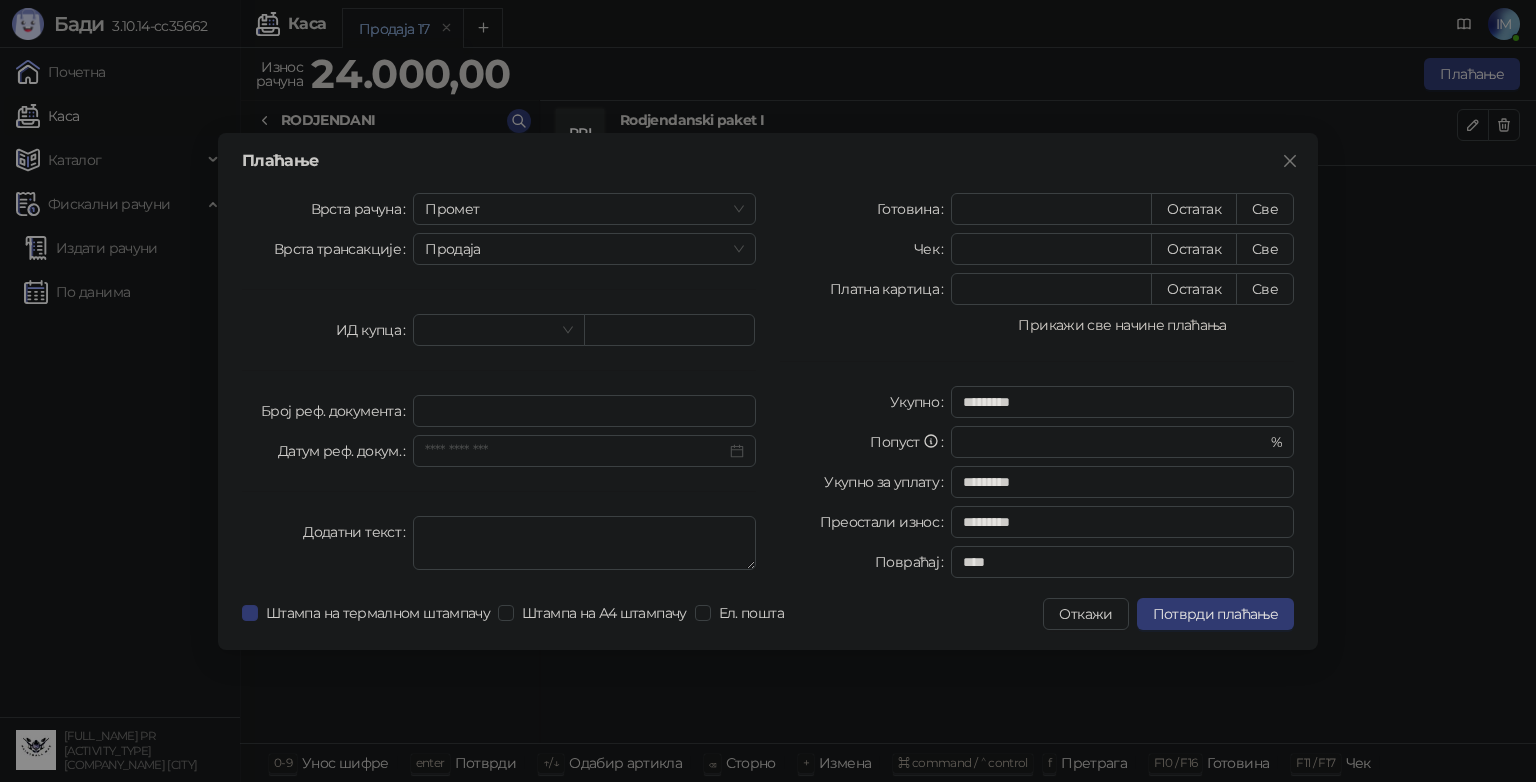 click on "Прикажи све начине плаћања" at bounding box center [1122, 325] 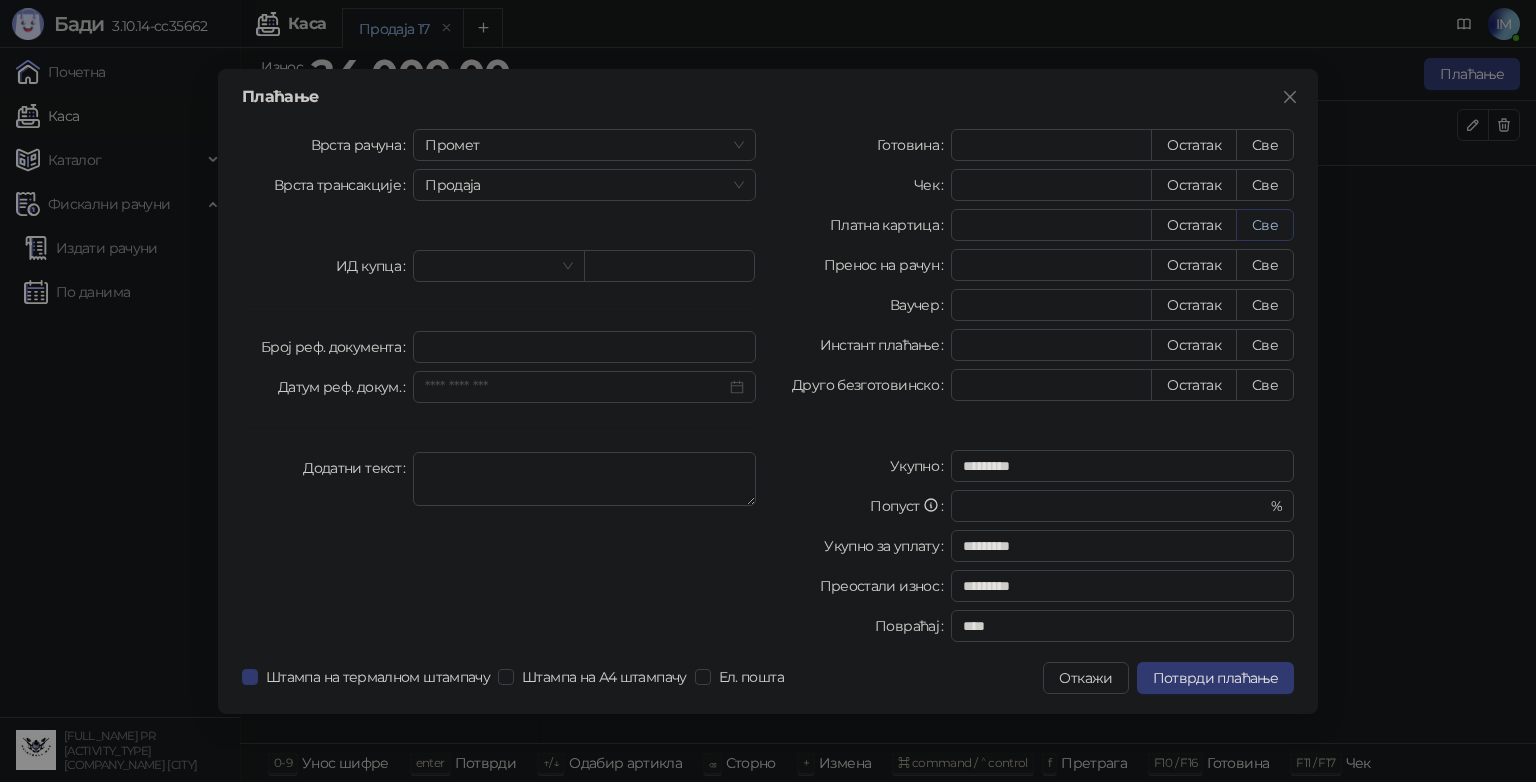click on "Све" at bounding box center (1265, 225) 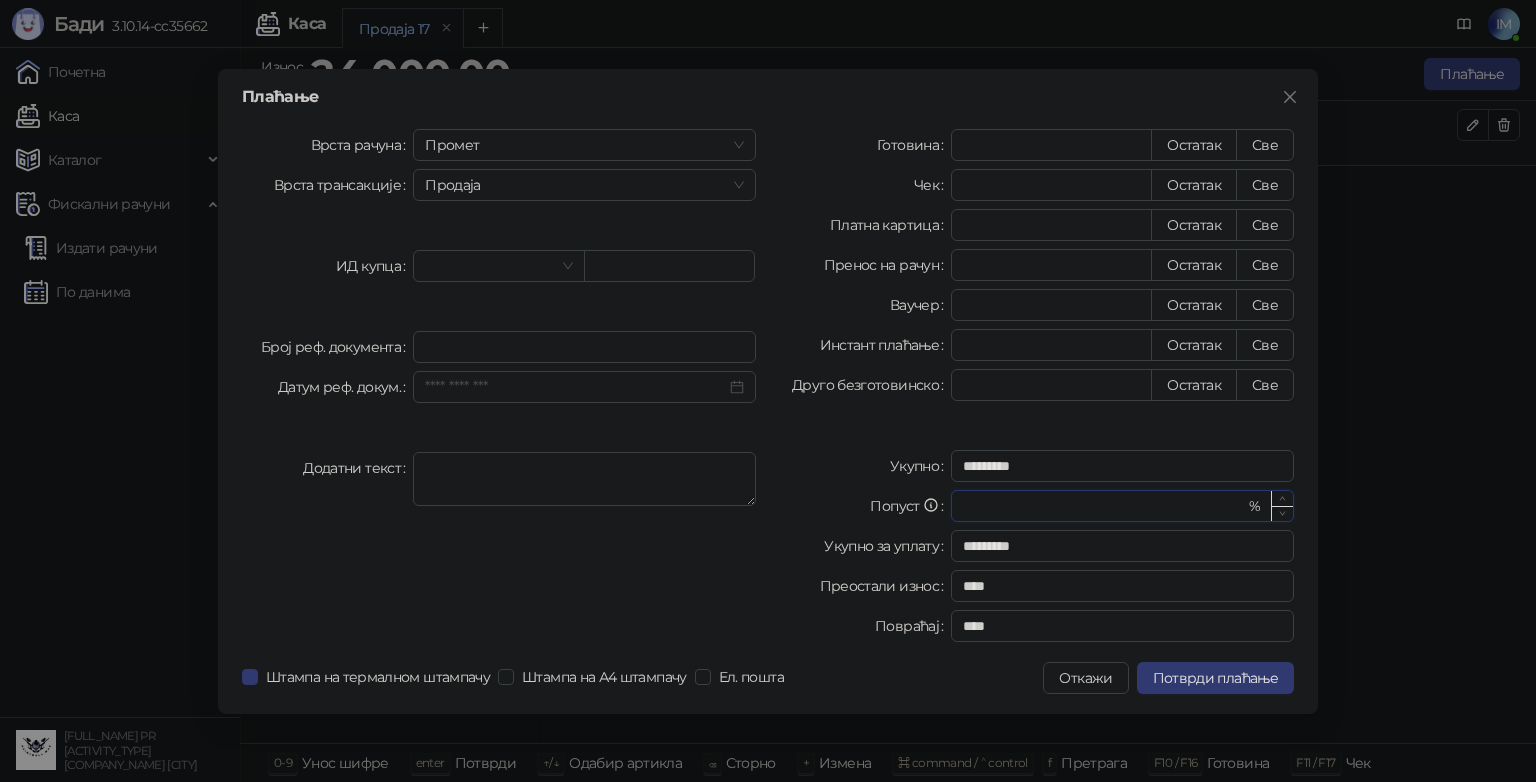 click on "*" at bounding box center (1103, 506) 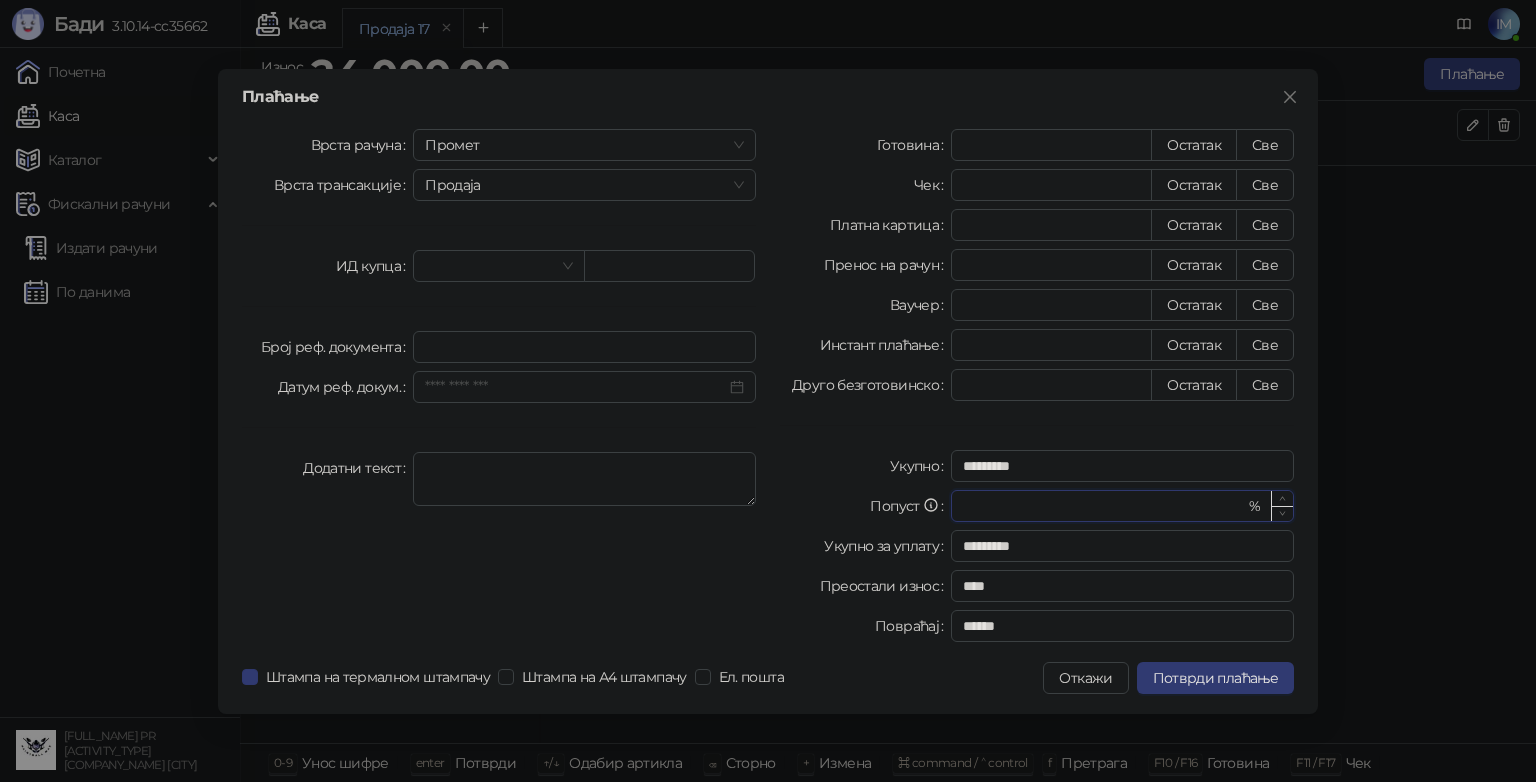 type on "**" 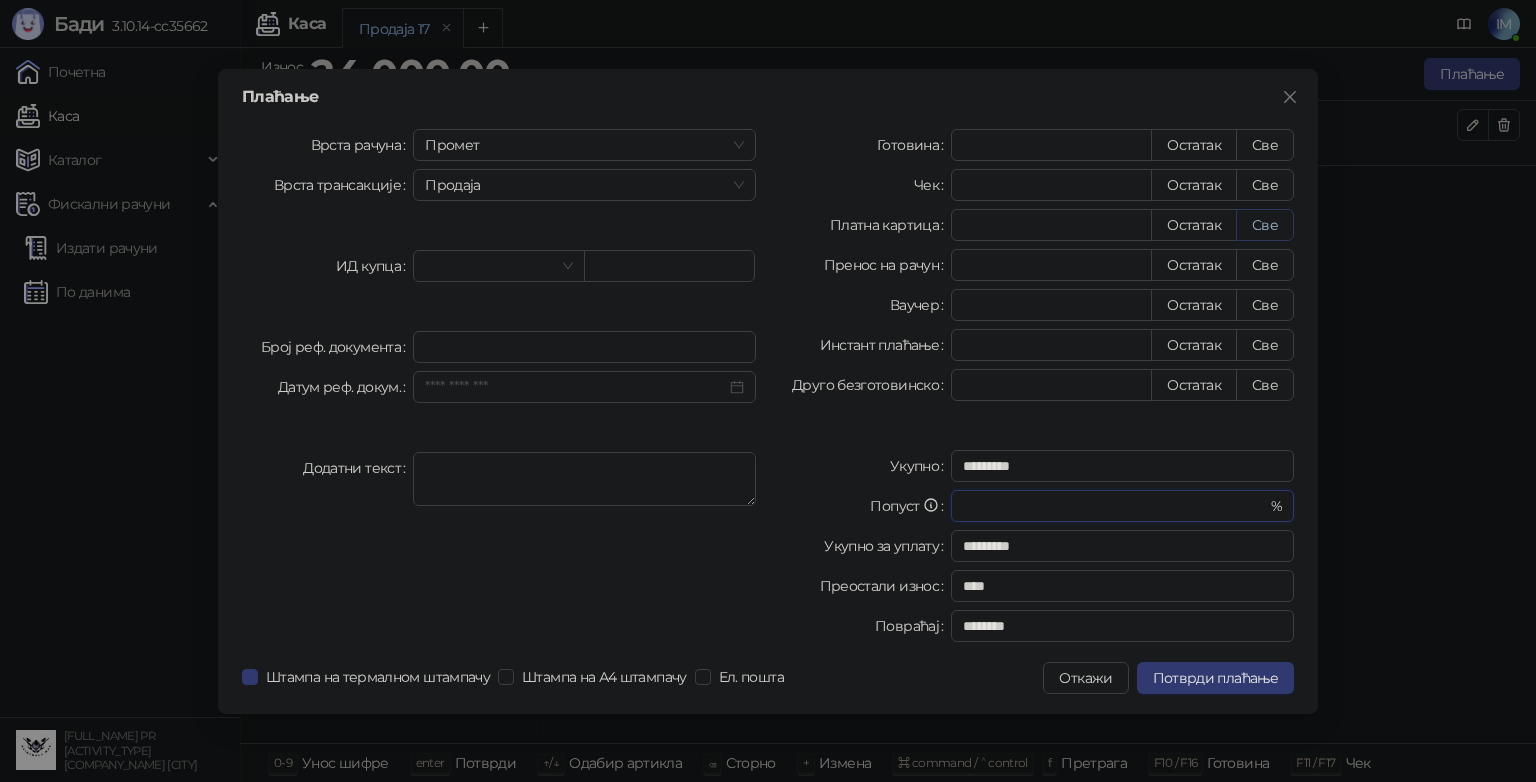 type on "**" 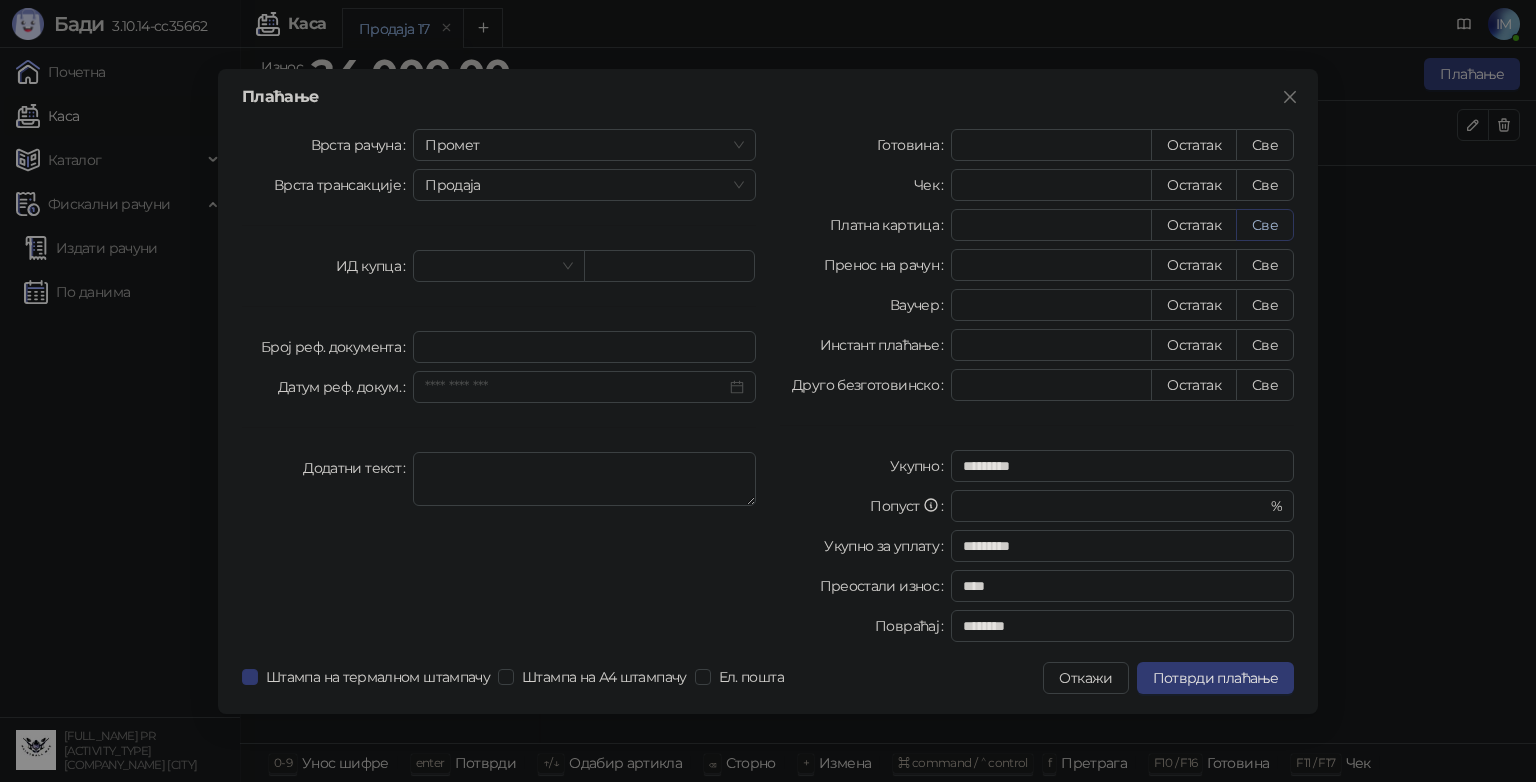 click on "Све" at bounding box center [1265, 225] 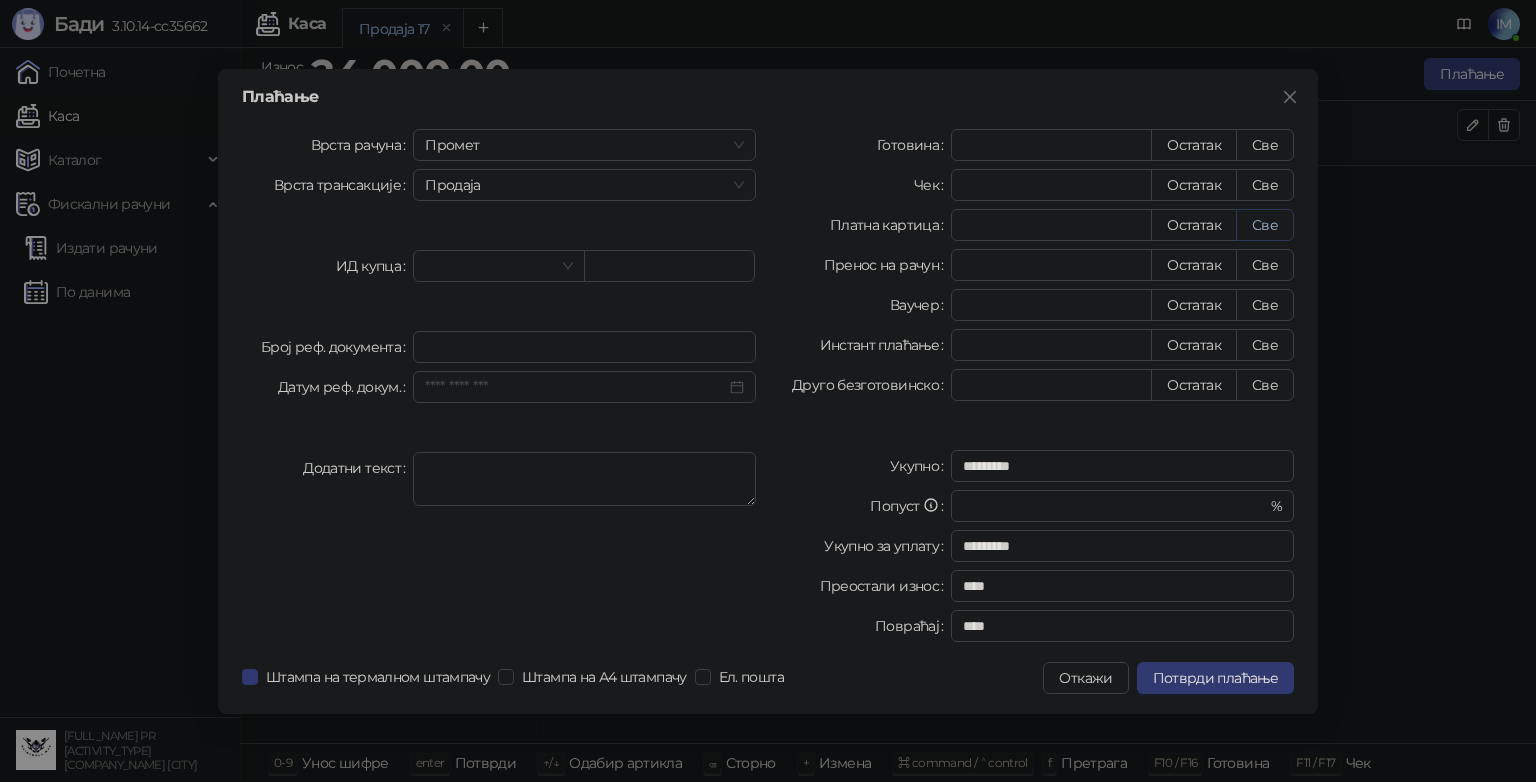 click on "Све" at bounding box center [1265, 225] 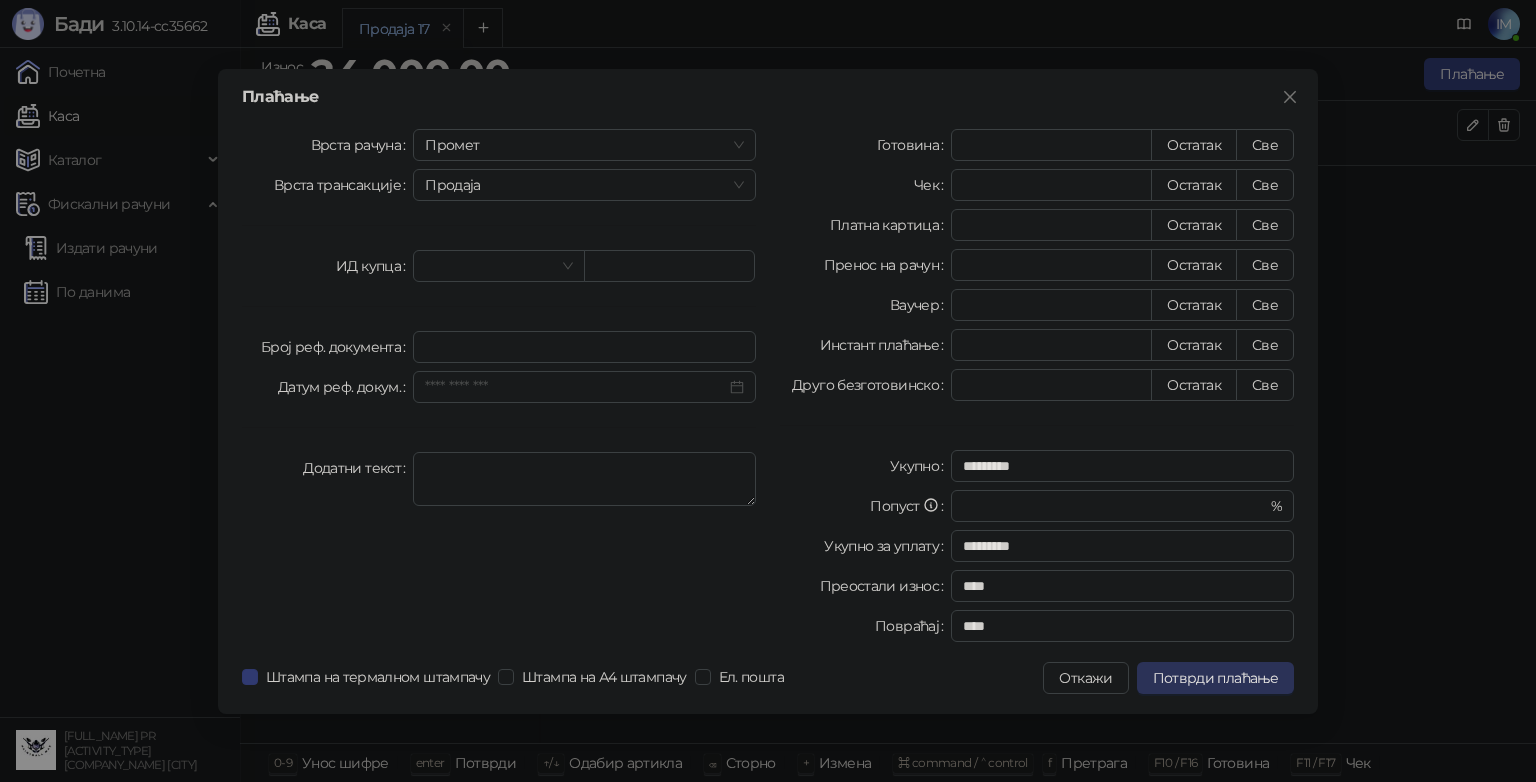 click on "Потврди плаћање" at bounding box center (1215, 678) 